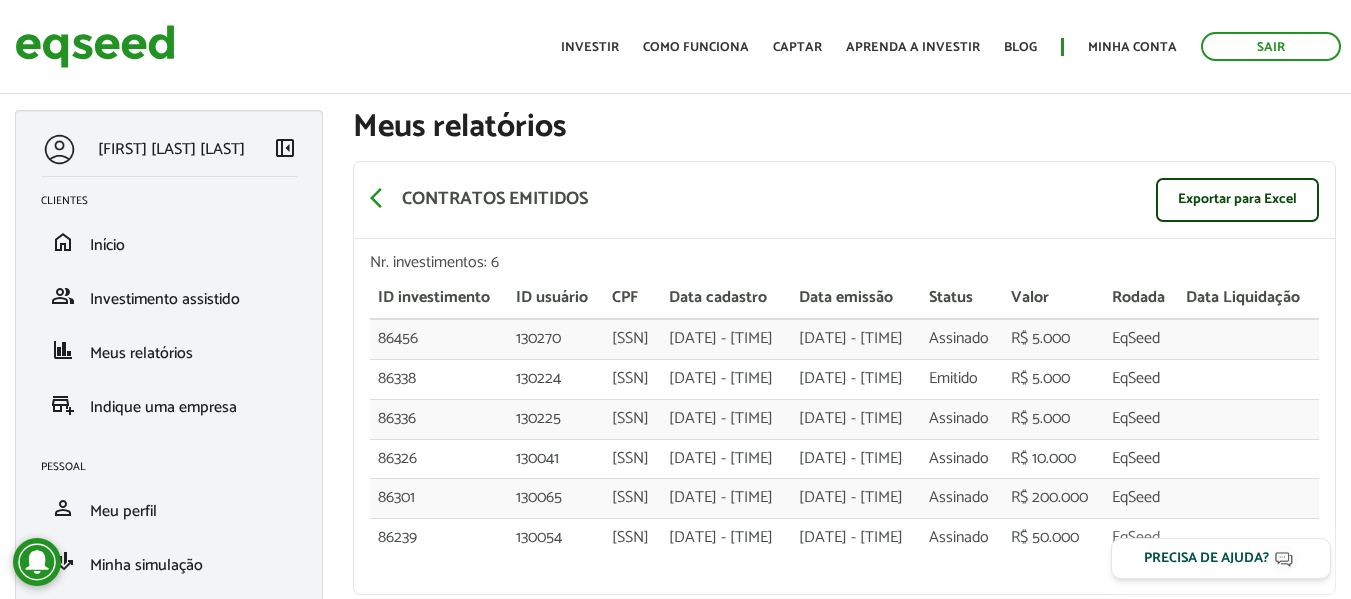 scroll, scrollTop: 0, scrollLeft: 0, axis: both 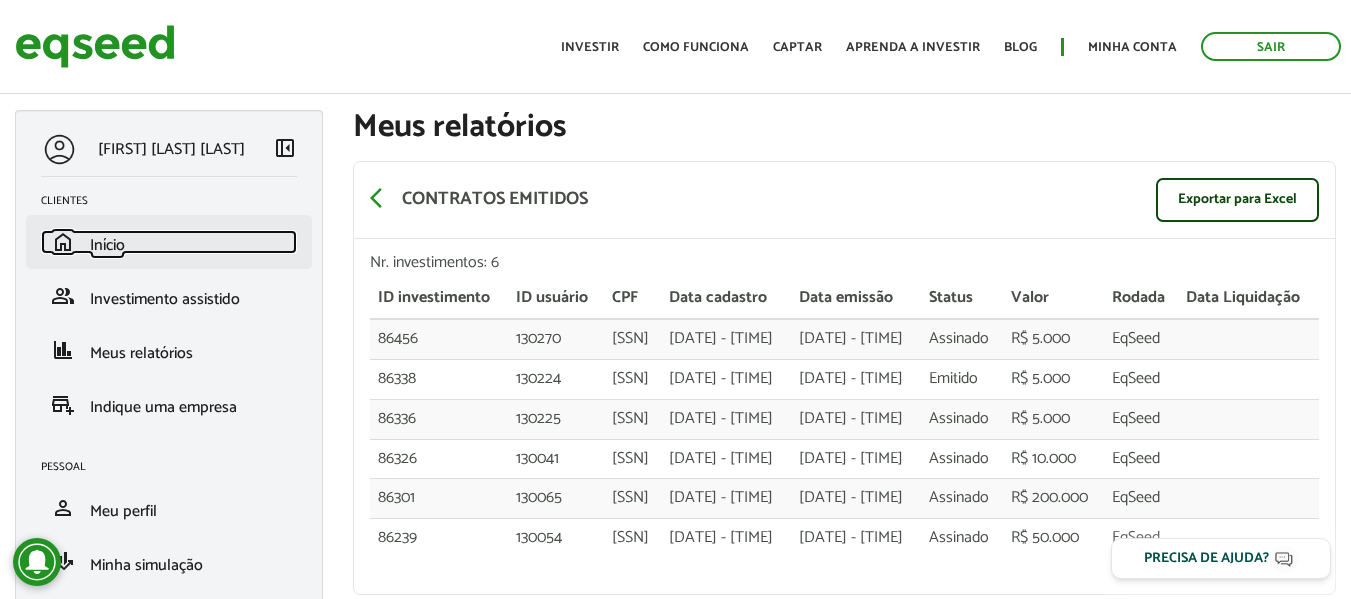 click on "Início" at bounding box center [107, 245] 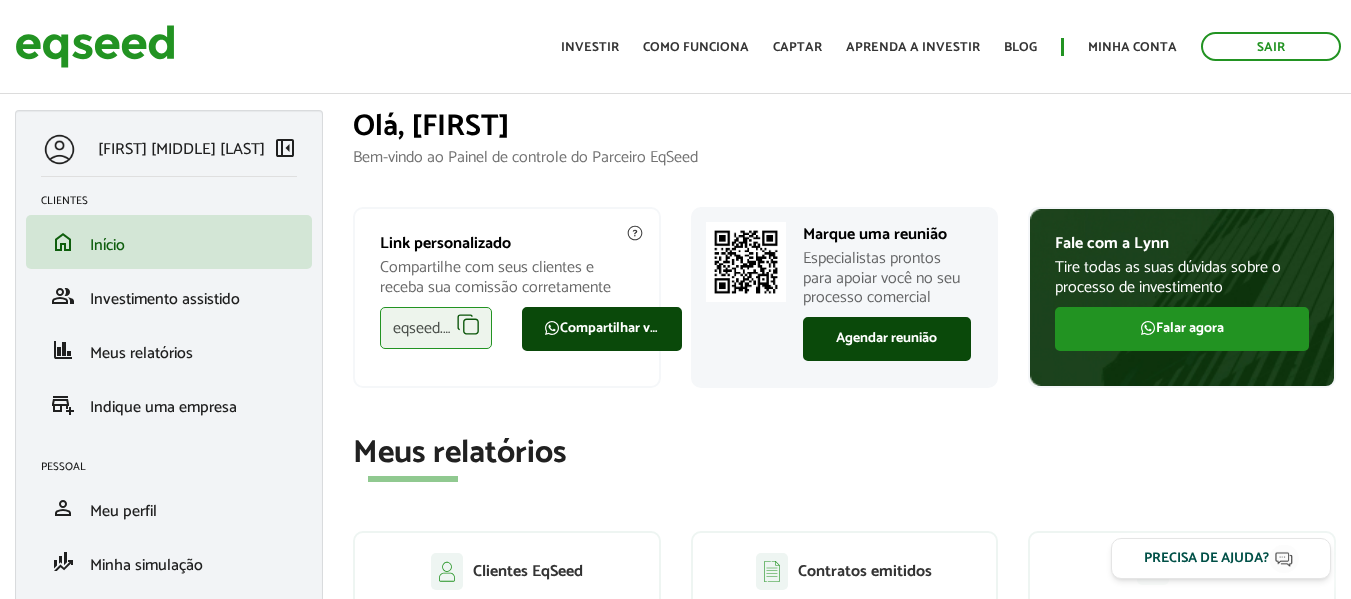 scroll, scrollTop: 0, scrollLeft: 0, axis: both 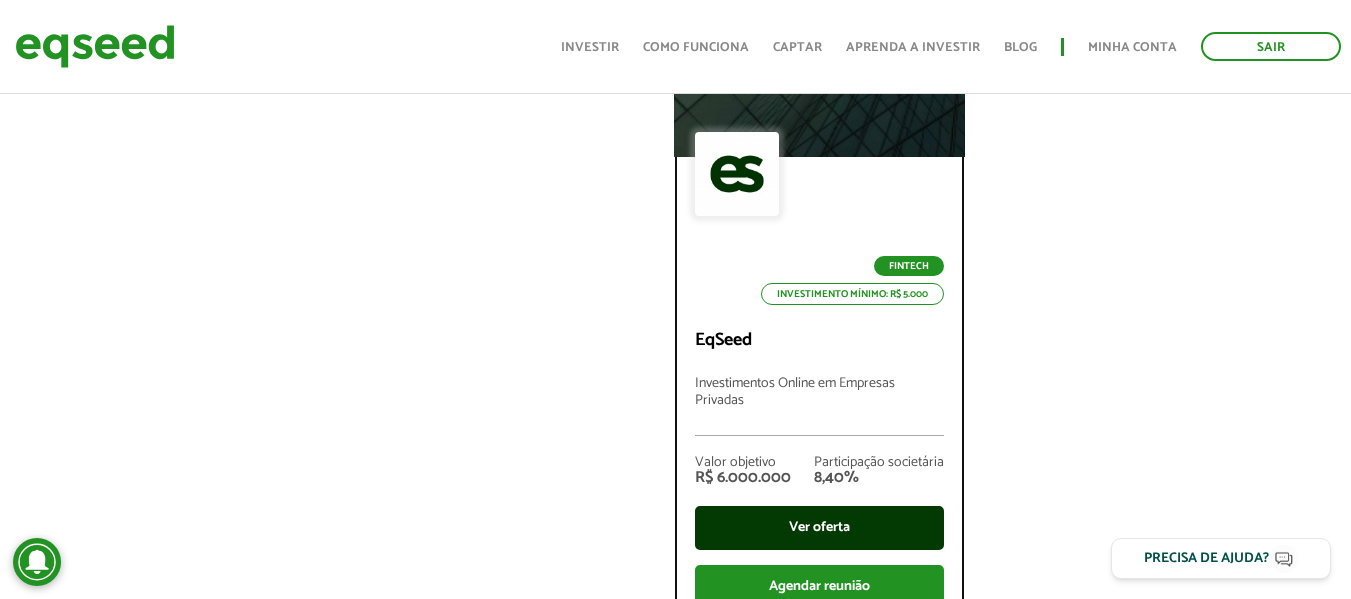 click on "Ver oferta" at bounding box center (819, 528) 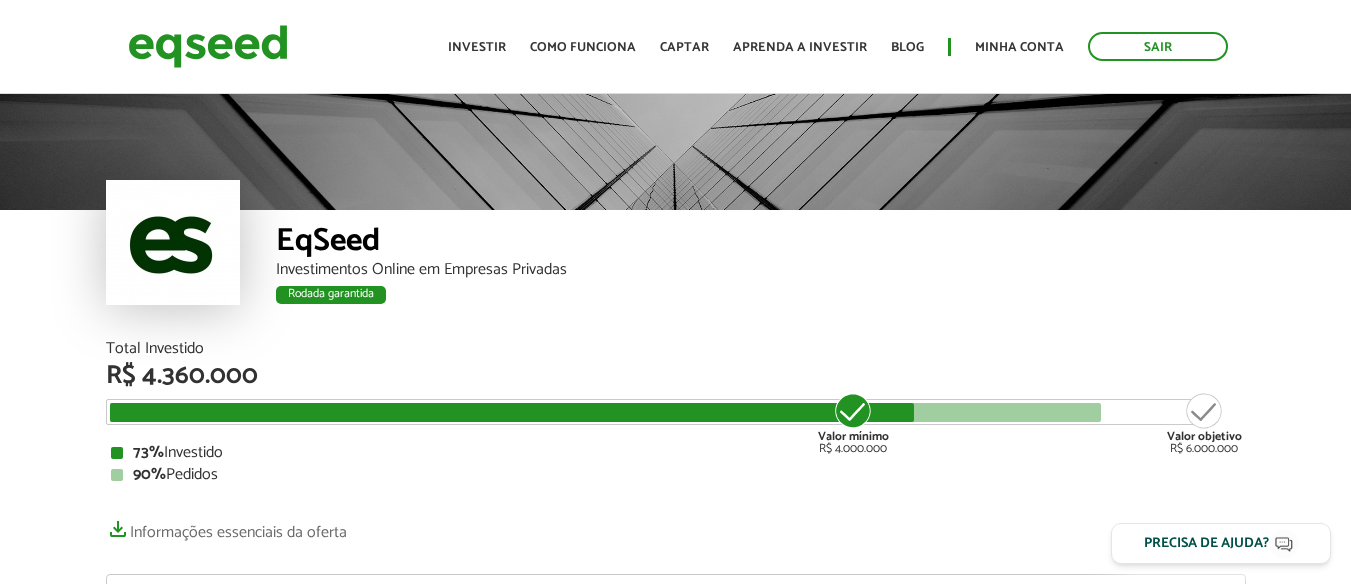 scroll, scrollTop: 0, scrollLeft: 0, axis: both 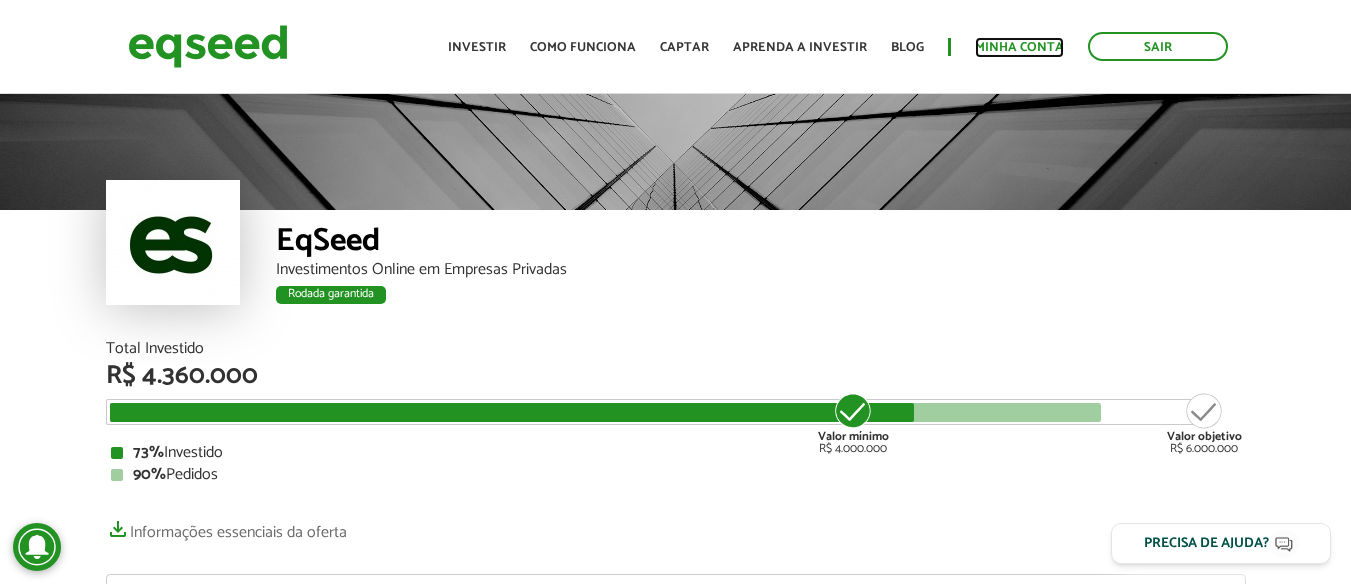click on "Minha conta" at bounding box center (1019, 47) 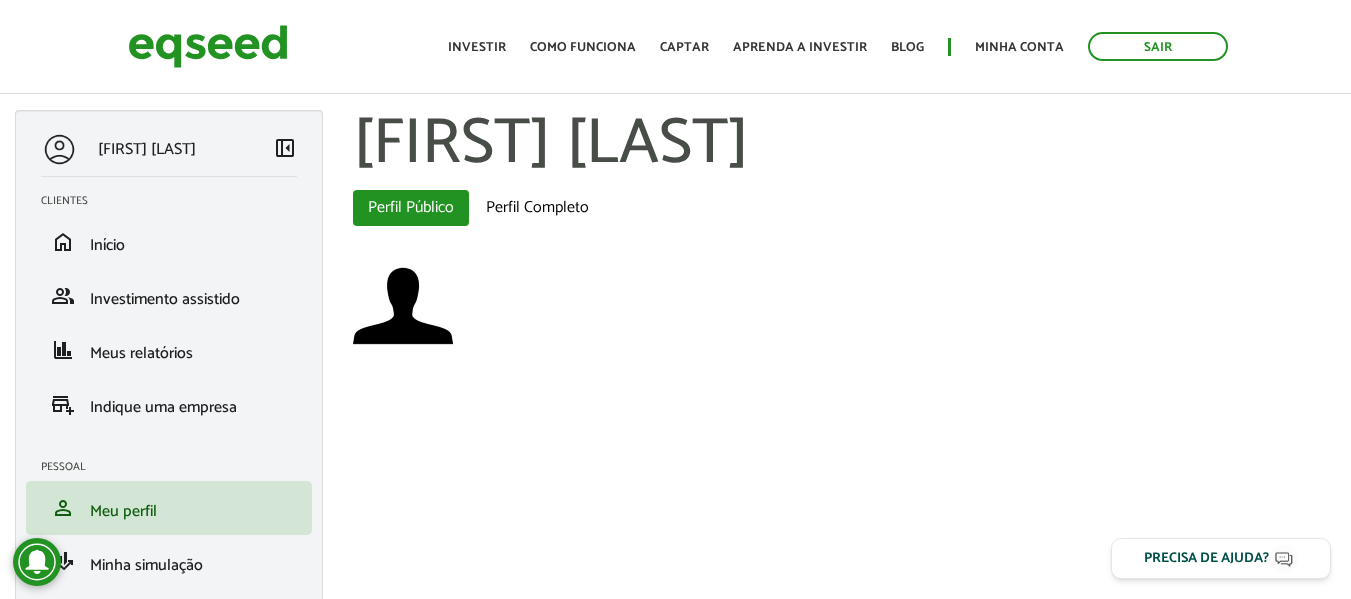 scroll, scrollTop: 0, scrollLeft: 0, axis: both 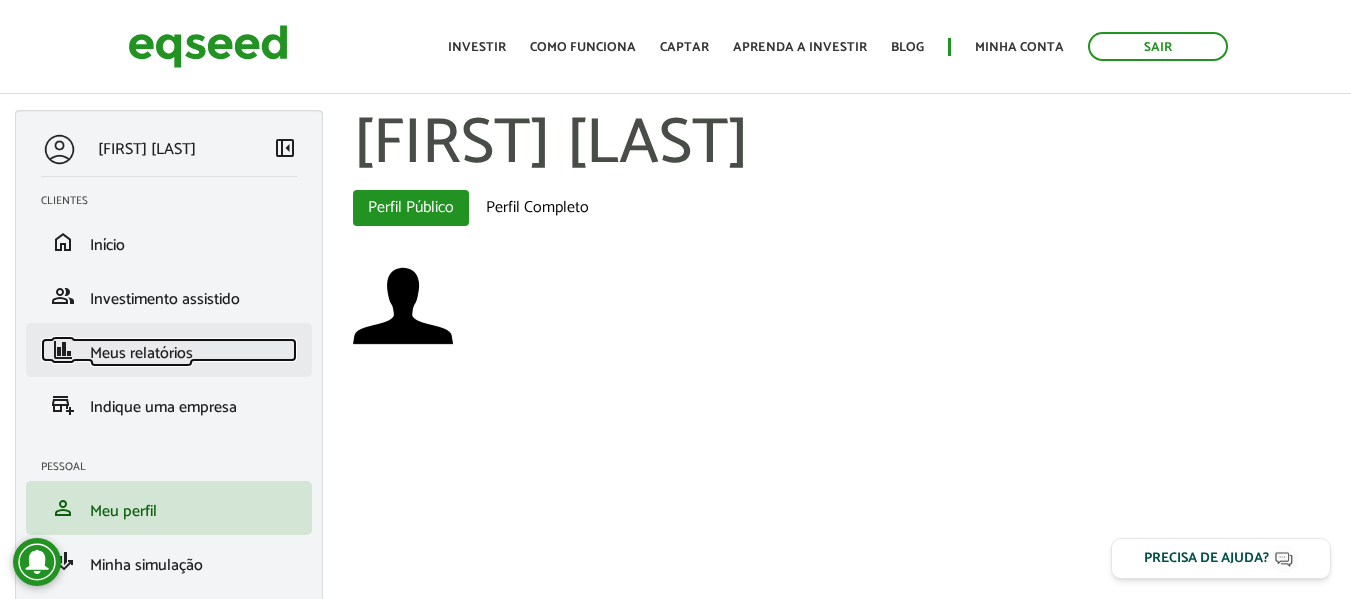 click on "Meus relatórios" at bounding box center [141, 353] 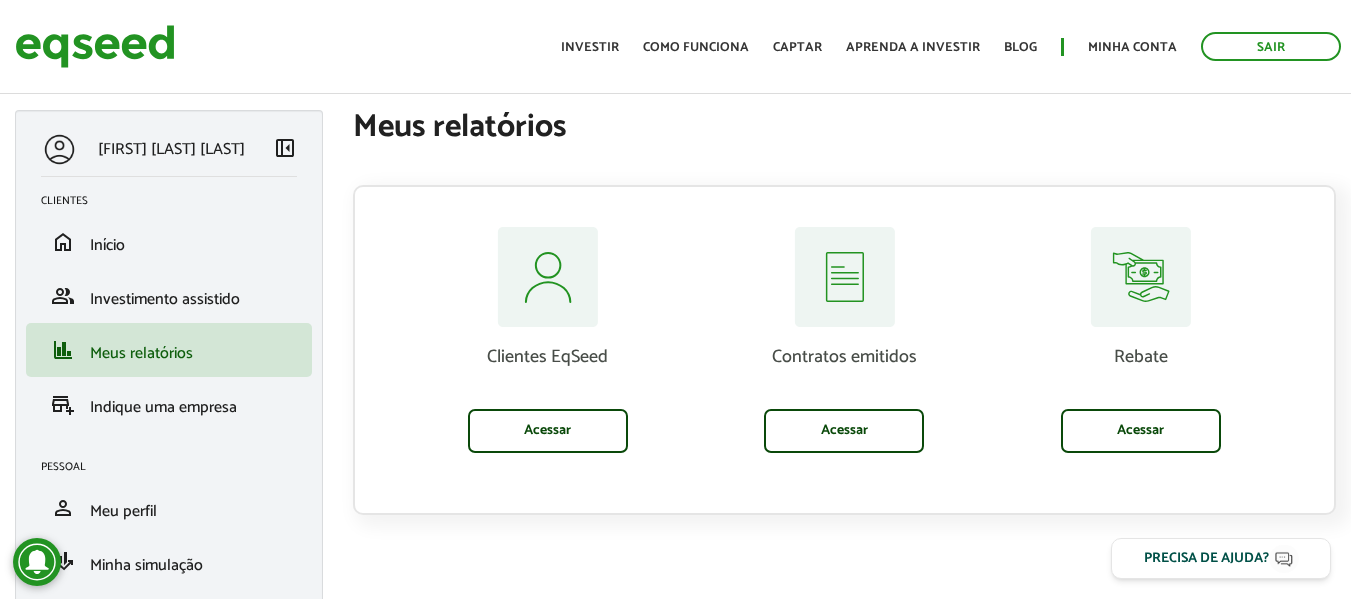 scroll, scrollTop: 0, scrollLeft: 0, axis: both 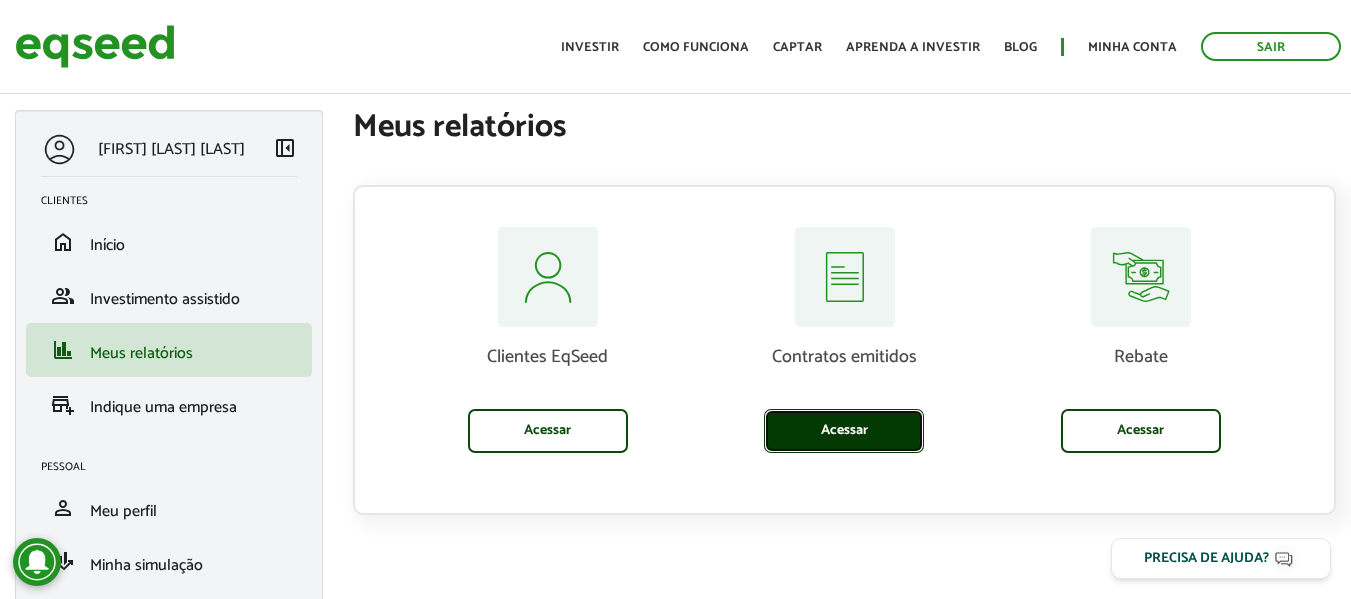 click on "Acessar" at bounding box center (844, 431) 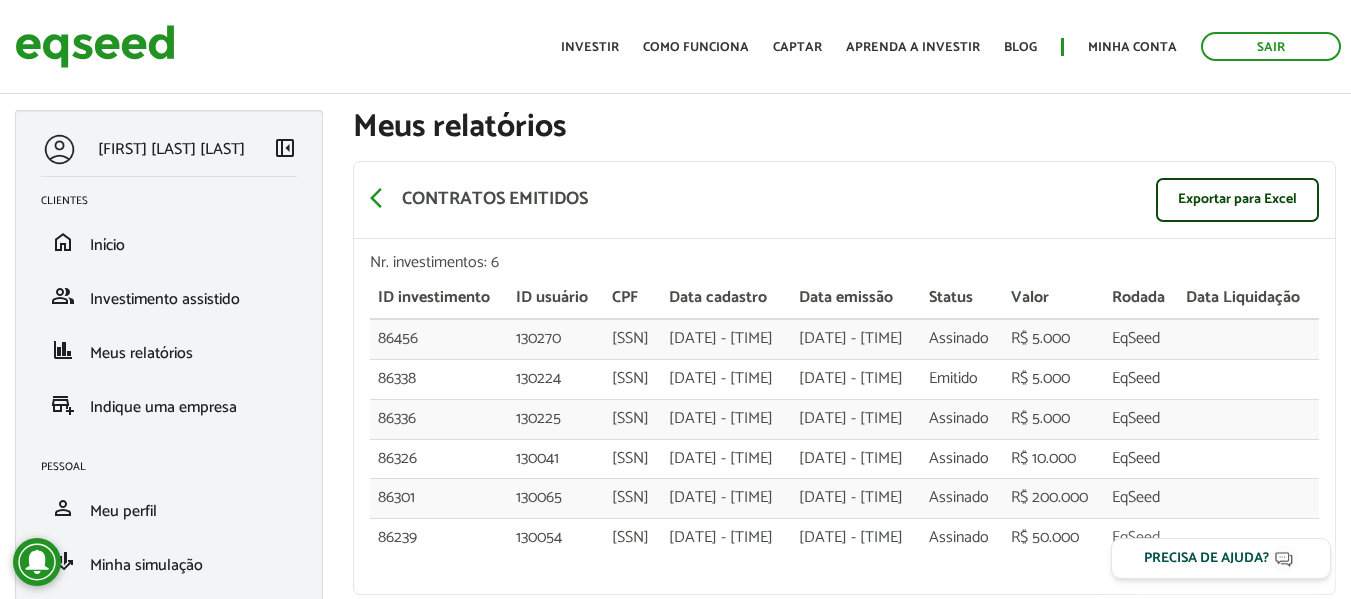 scroll, scrollTop: 179, scrollLeft: 0, axis: vertical 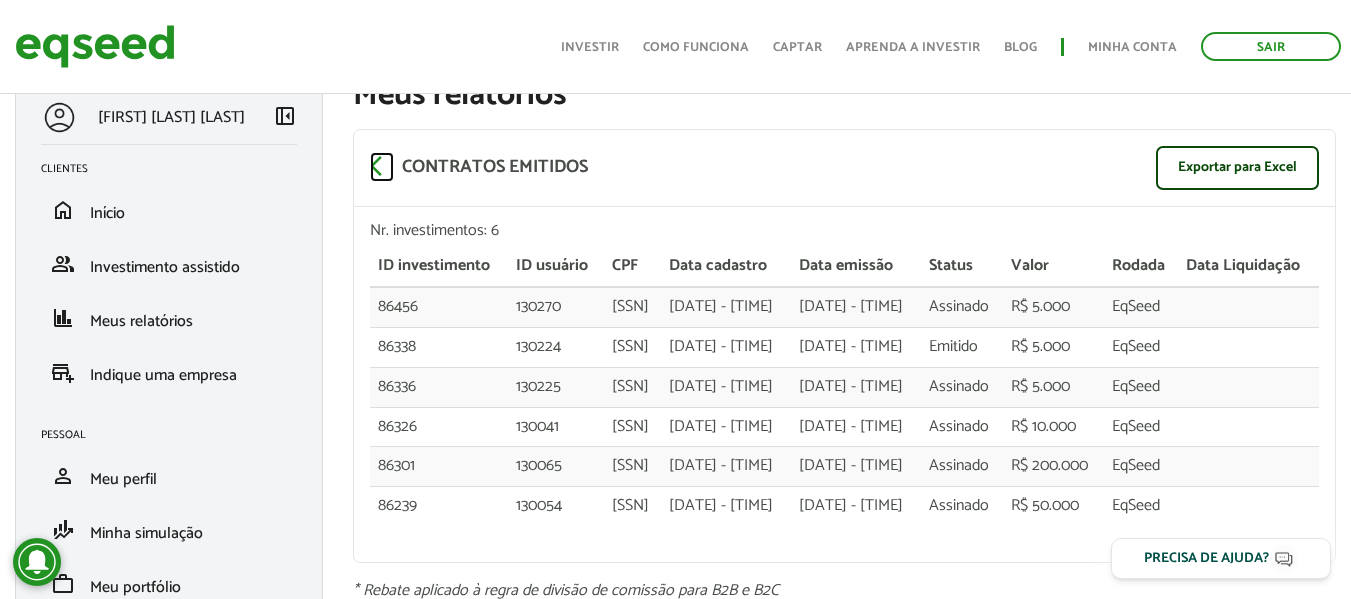 click on "arrow_back_ios" at bounding box center (382, 166) 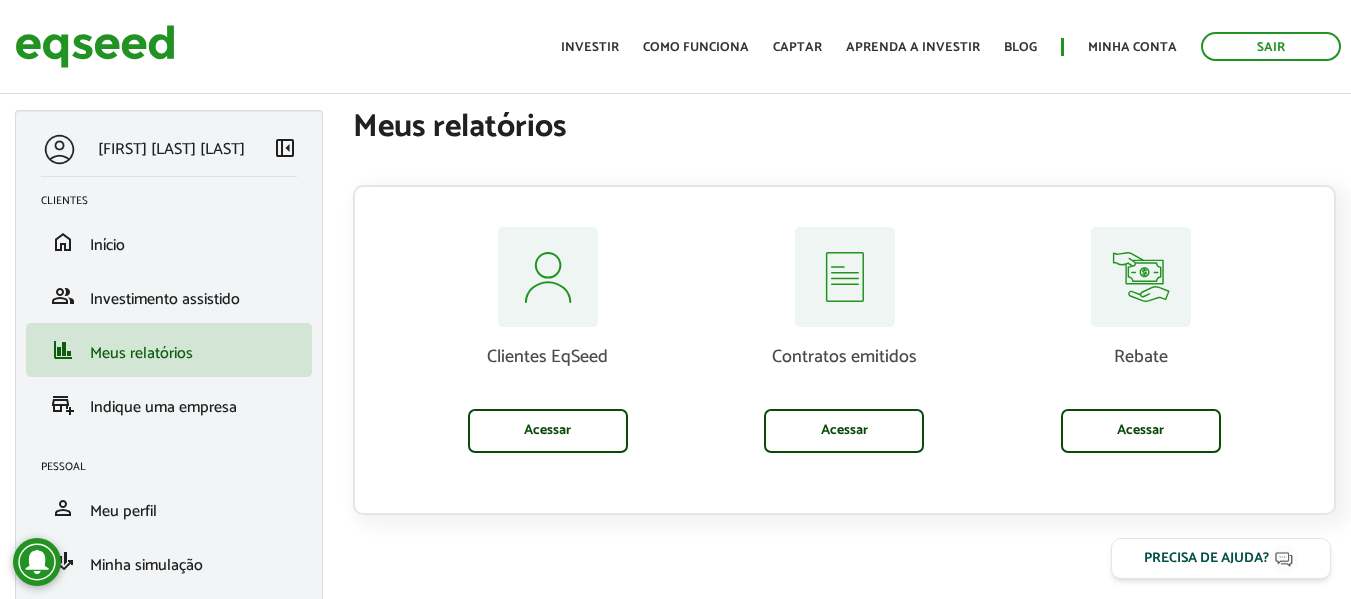 scroll, scrollTop: 0, scrollLeft: 0, axis: both 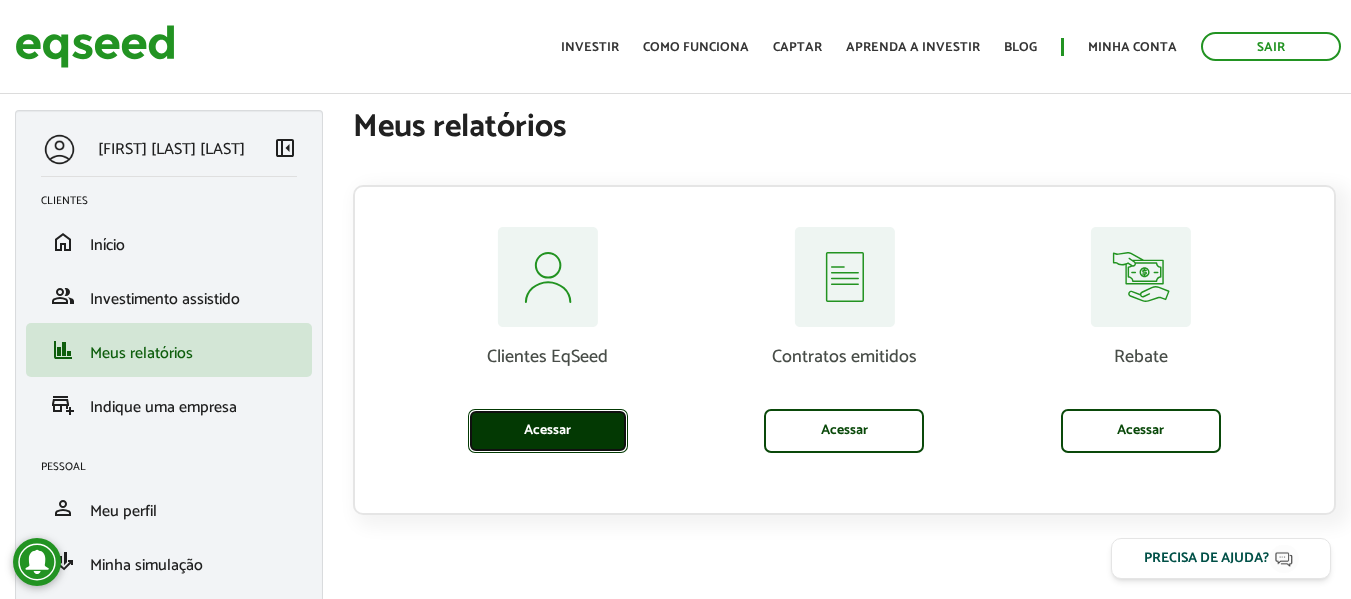 click on "Acessar" at bounding box center (548, 431) 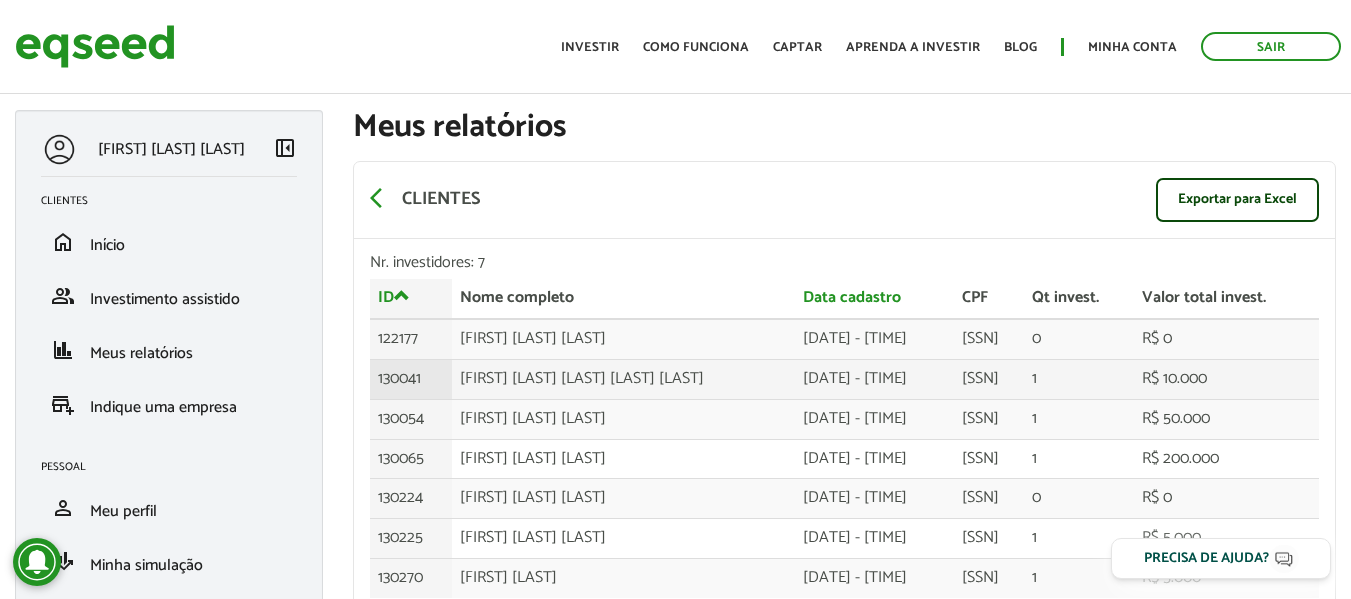 scroll, scrollTop: 0, scrollLeft: 0, axis: both 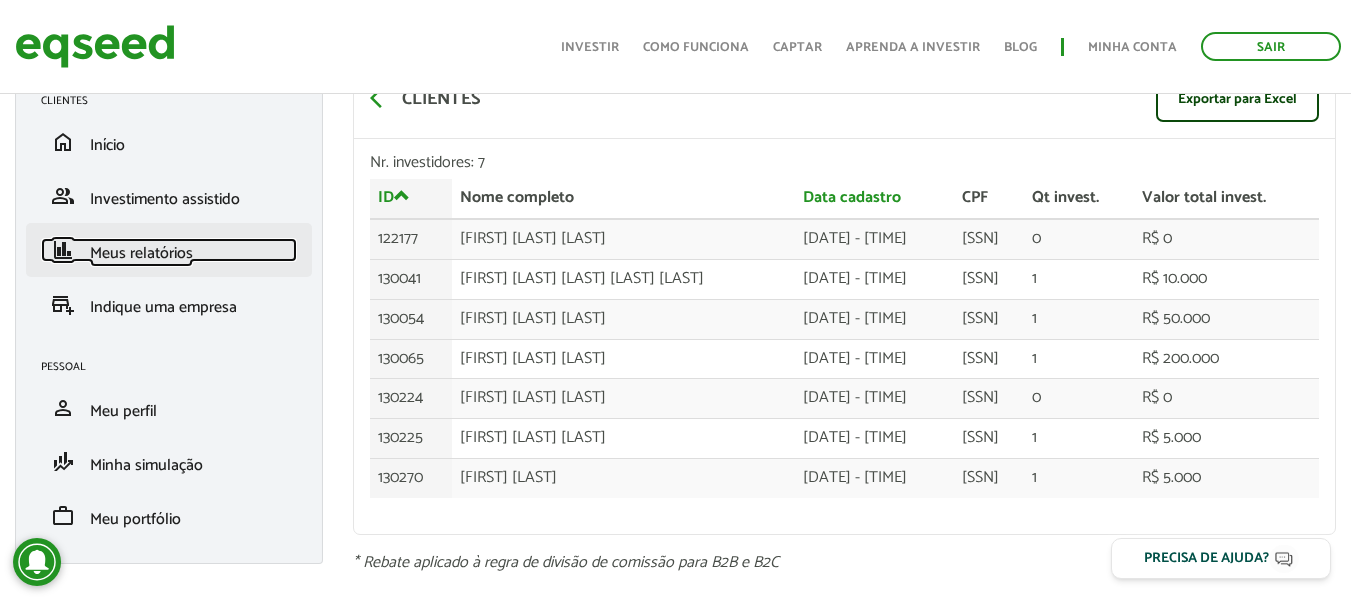 click on "Meus relatórios" at bounding box center (141, 253) 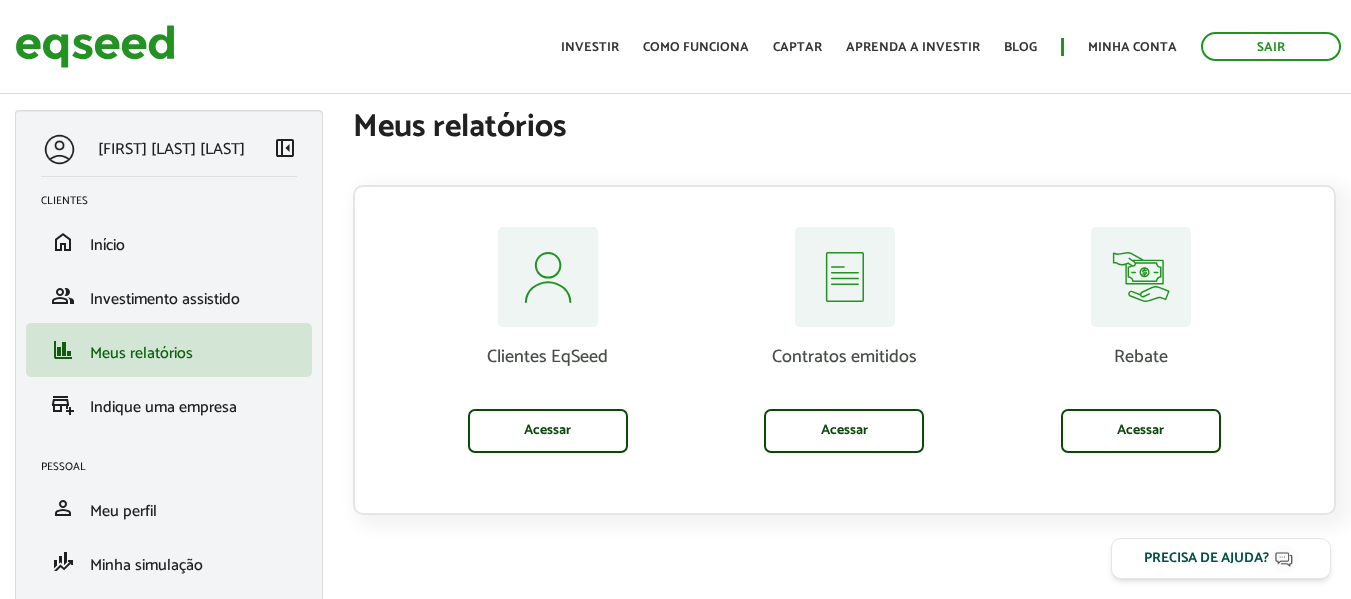 scroll, scrollTop: 0, scrollLeft: 0, axis: both 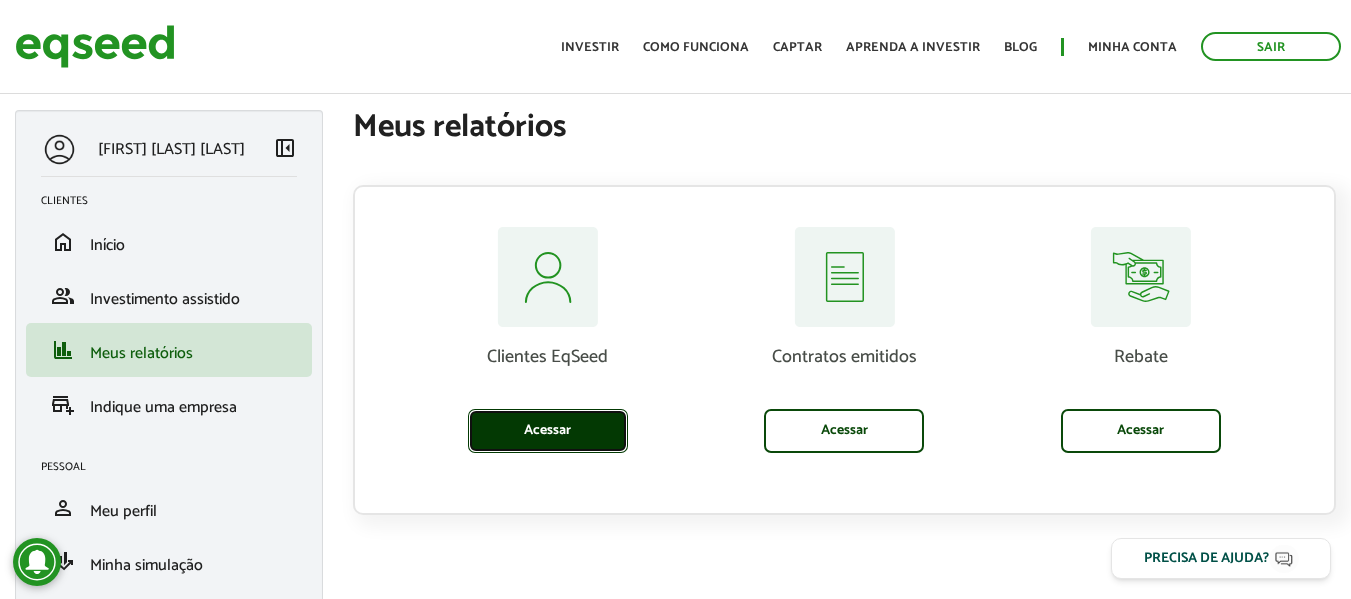 click on "Acessar" at bounding box center [548, 431] 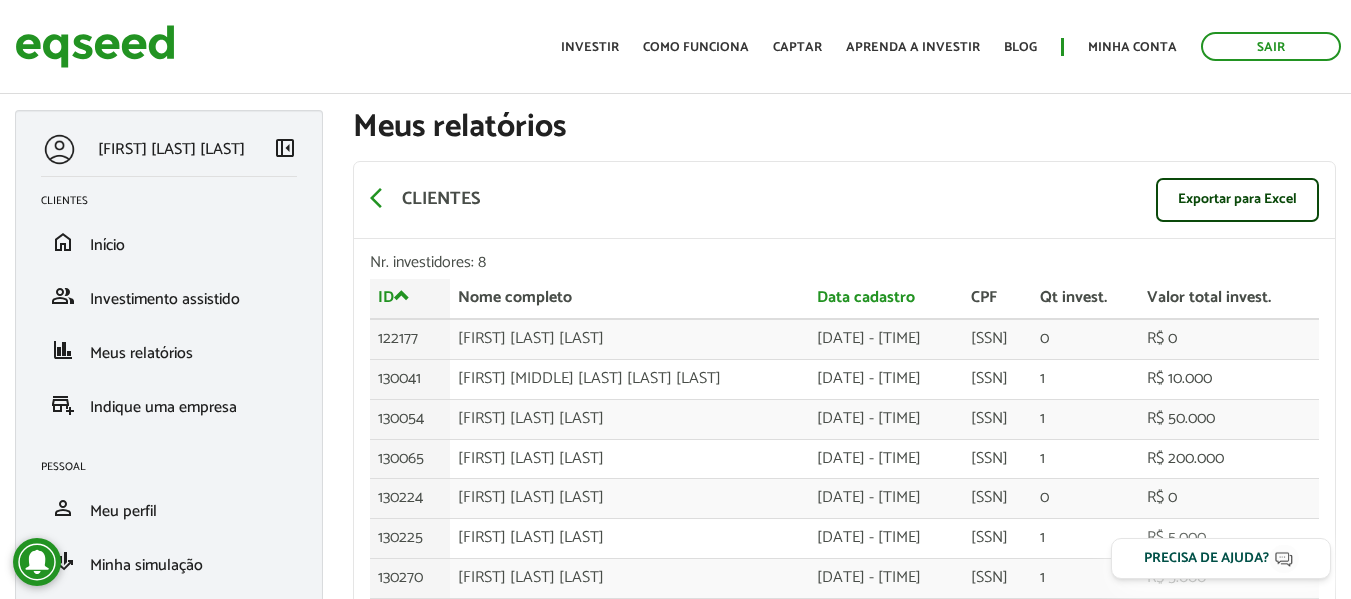 scroll, scrollTop: 0, scrollLeft: 0, axis: both 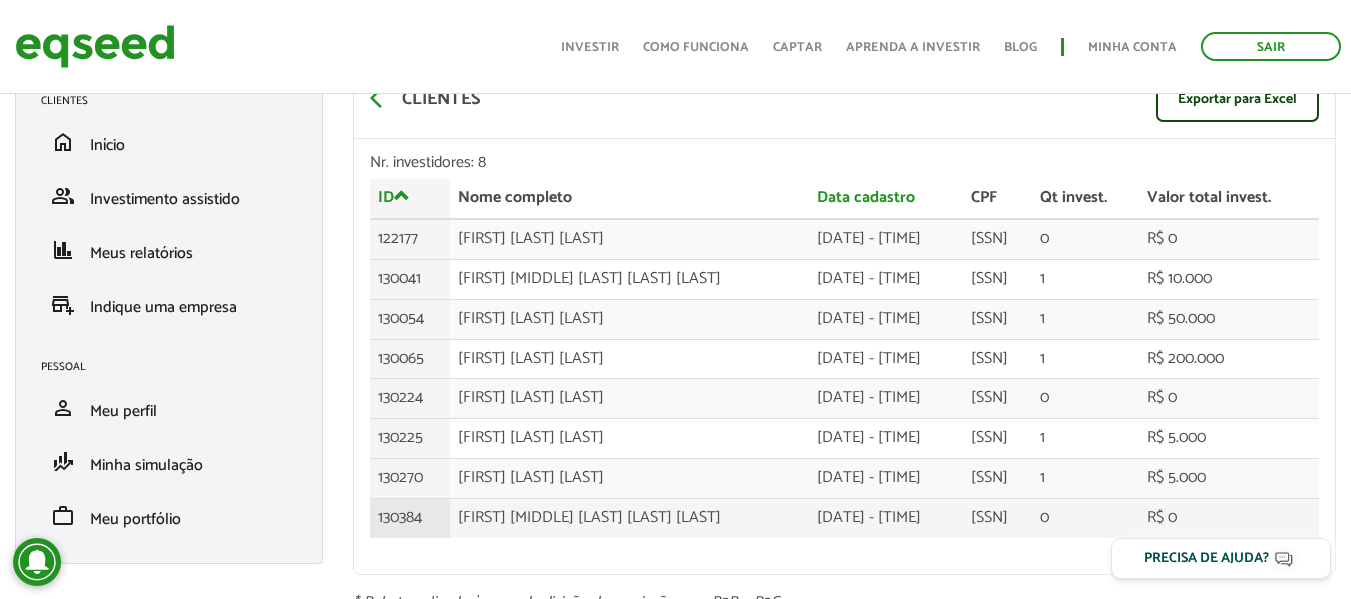 click on "Antônio Marcello Carlos de Carvalho neto" at bounding box center [629, 239] 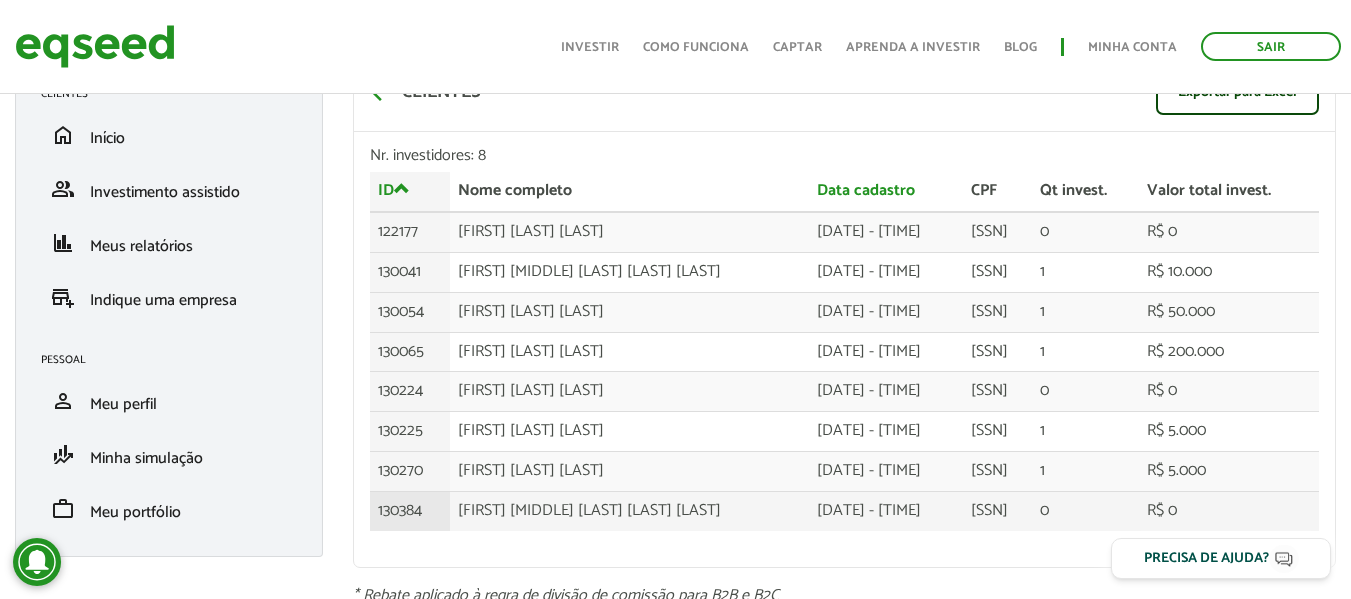 scroll, scrollTop: 152, scrollLeft: 0, axis: vertical 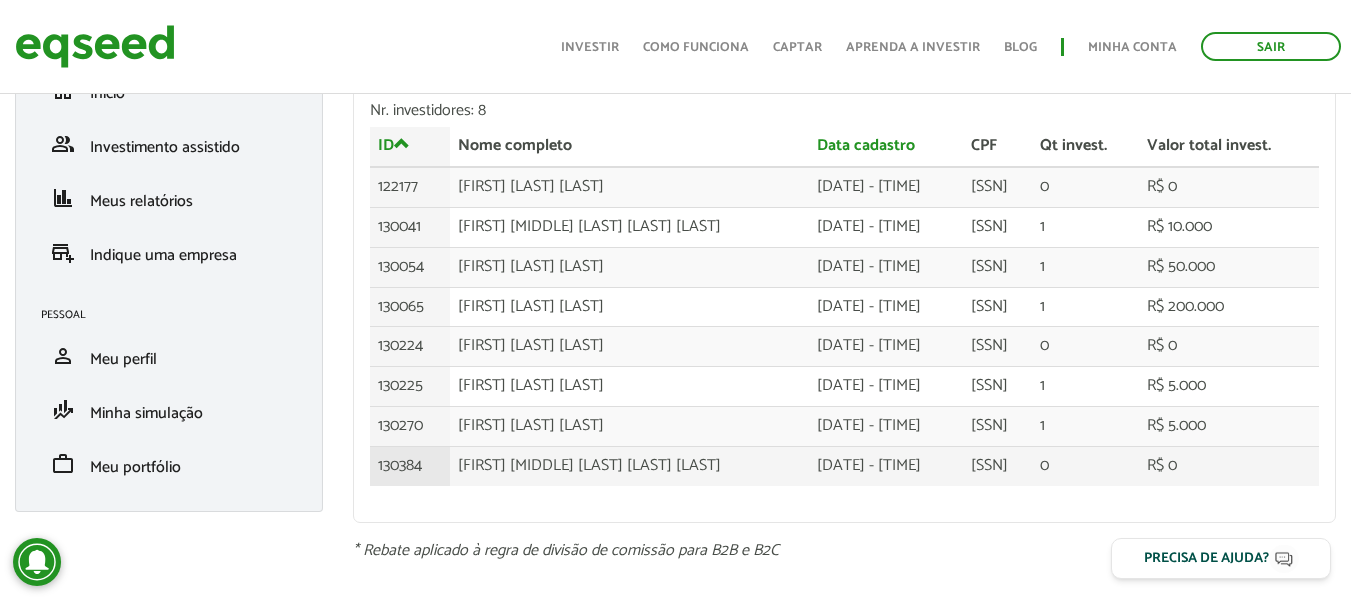 click on "Antônio Marcello Carlos de Carvalho neto" at bounding box center [629, 187] 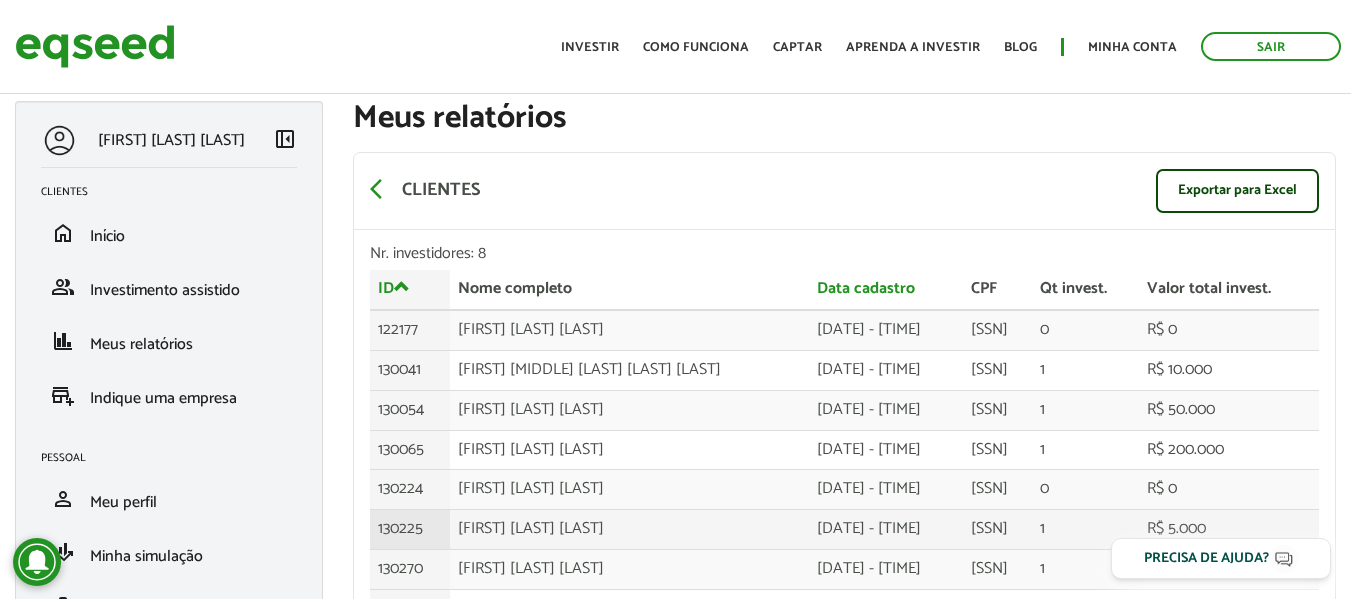 scroll, scrollTop: 0, scrollLeft: 0, axis: both 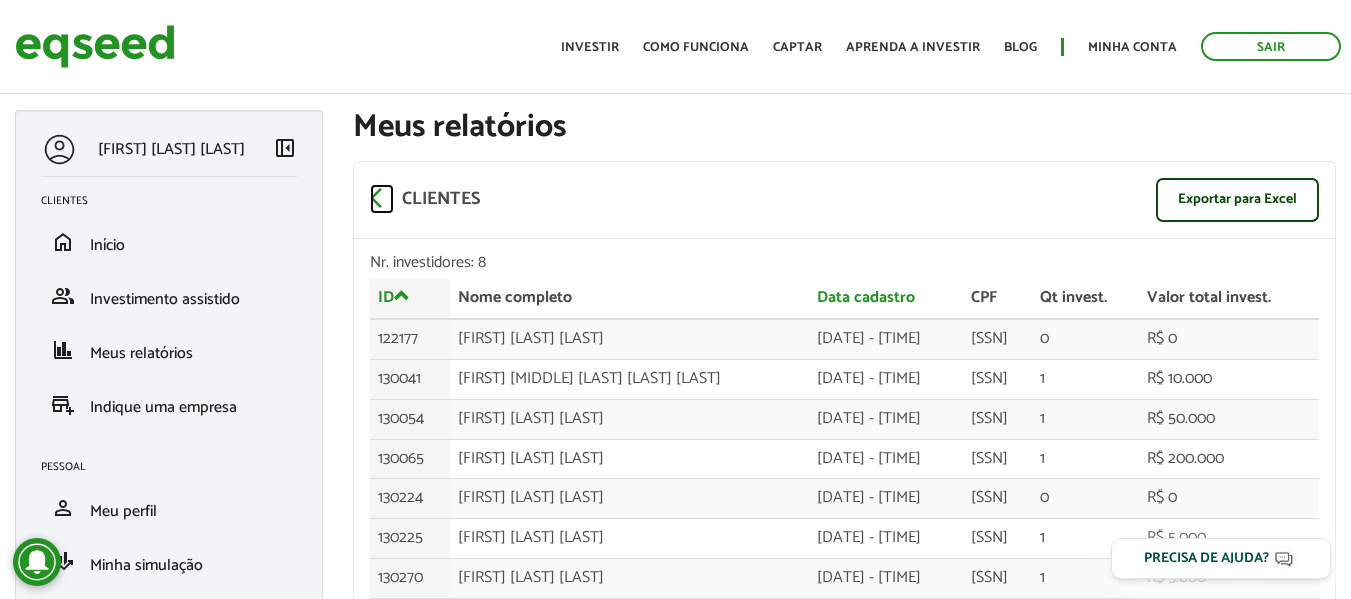 click on "arrow_back_ios" at bounding box center (382, 198) 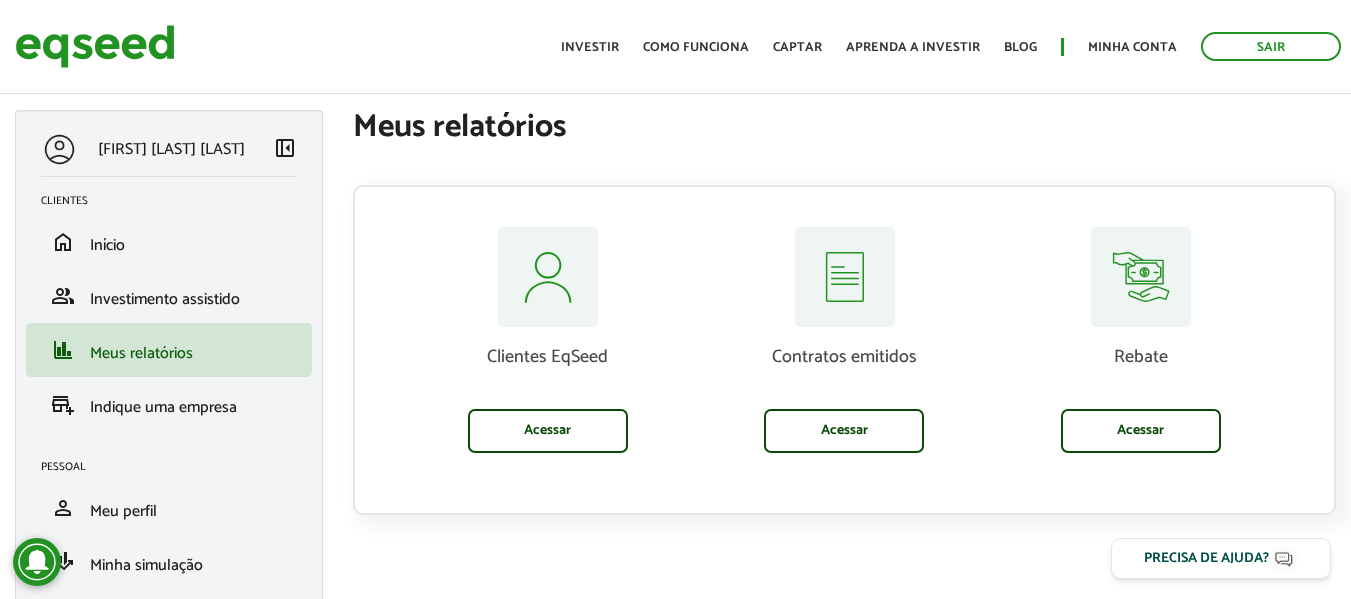 scroll, scrollTop: 0, scrollLeft: 0, axis: both 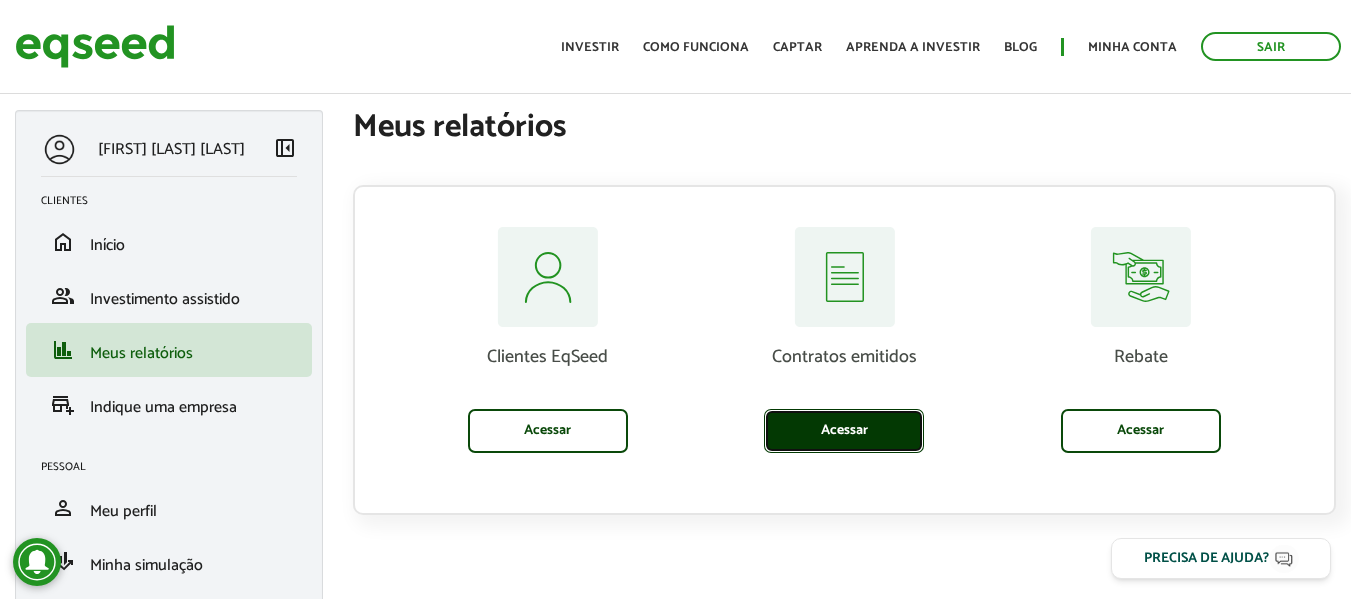 click on "Acessar" at bounding box center [844, 431] 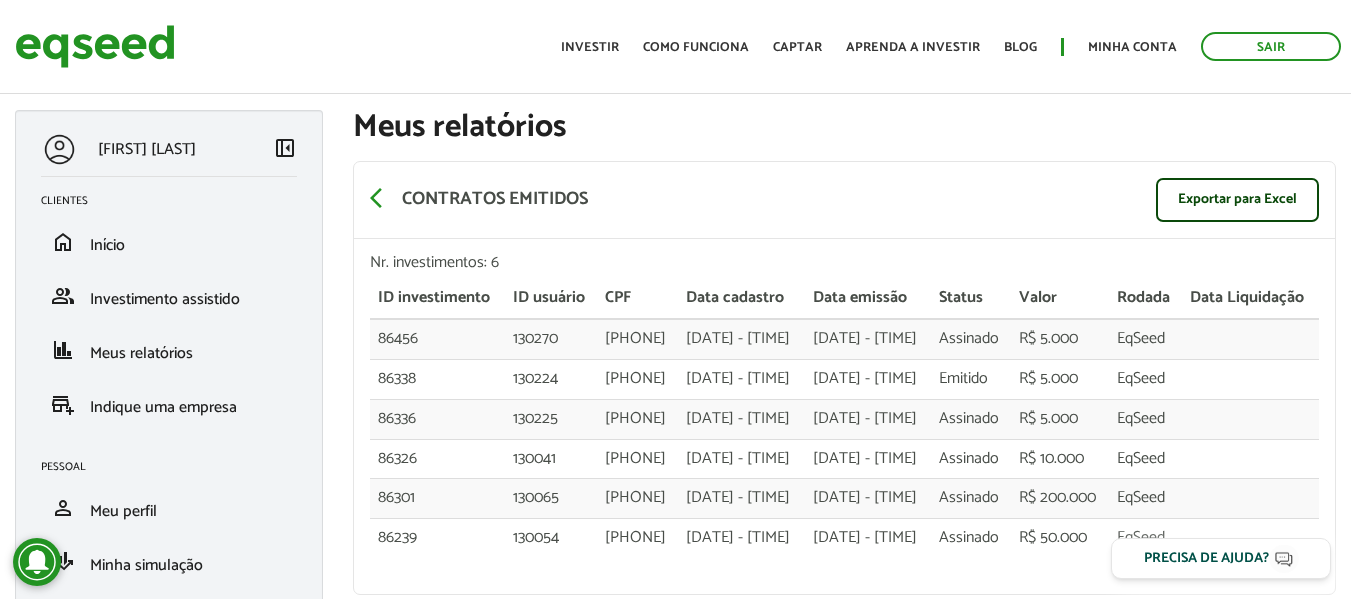 scroll, scrollTop: 0, scrollLeft: 0, axis: both 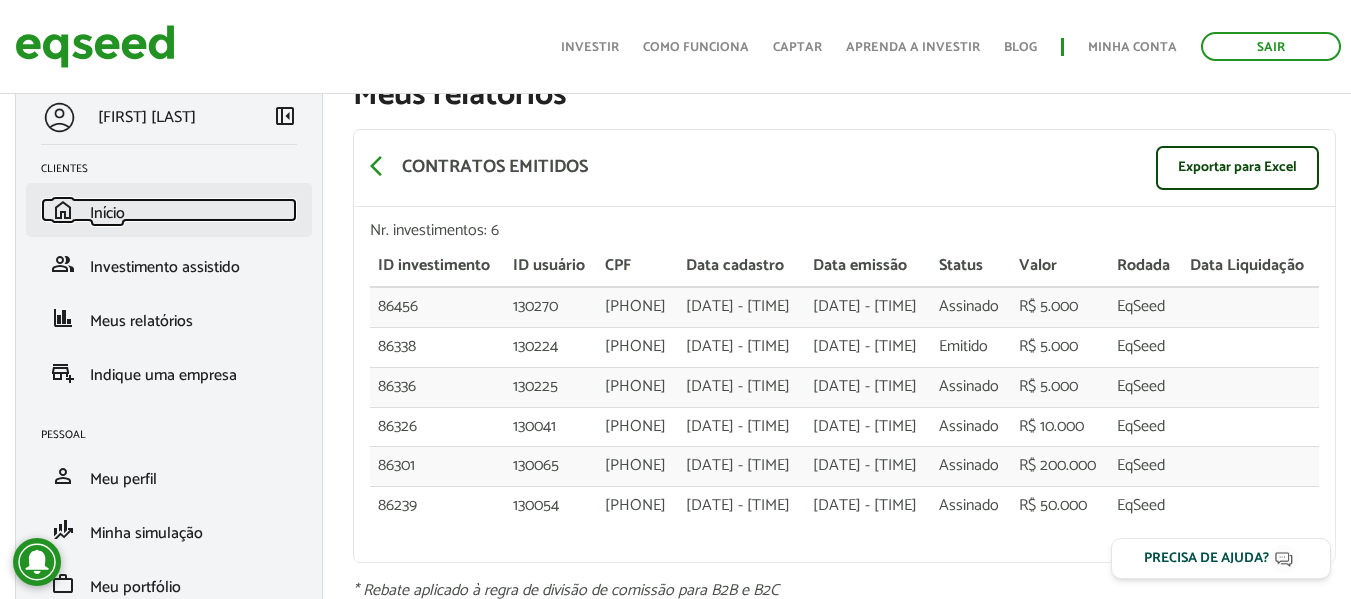 click on "home Início" at bounding box center [169, 210] 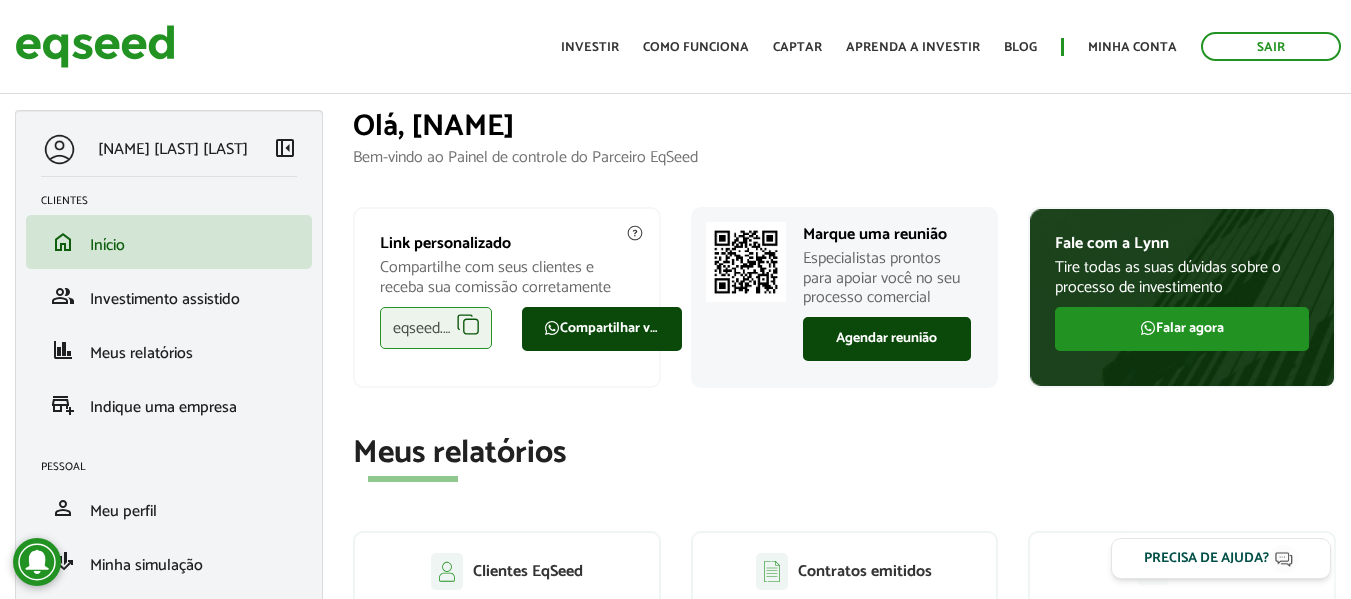 scroll, scrollTop: 0, scrollLeft: 0, axis: both 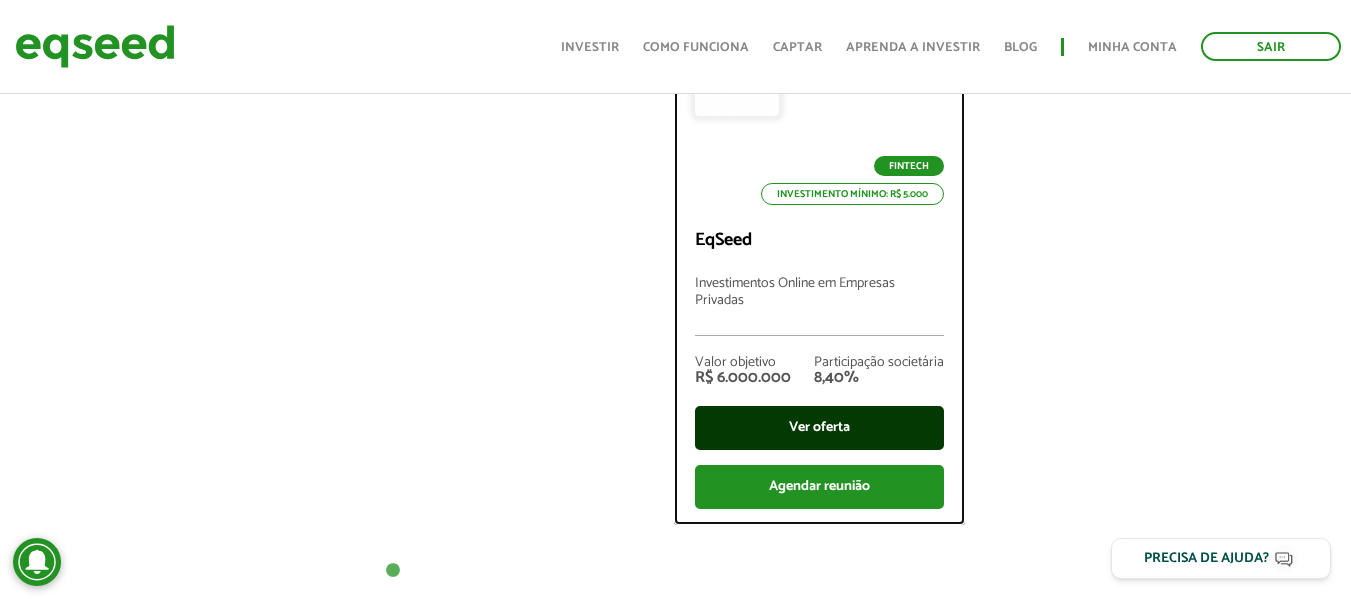 click on "Ver oferta" at bounding box center (819, 428) 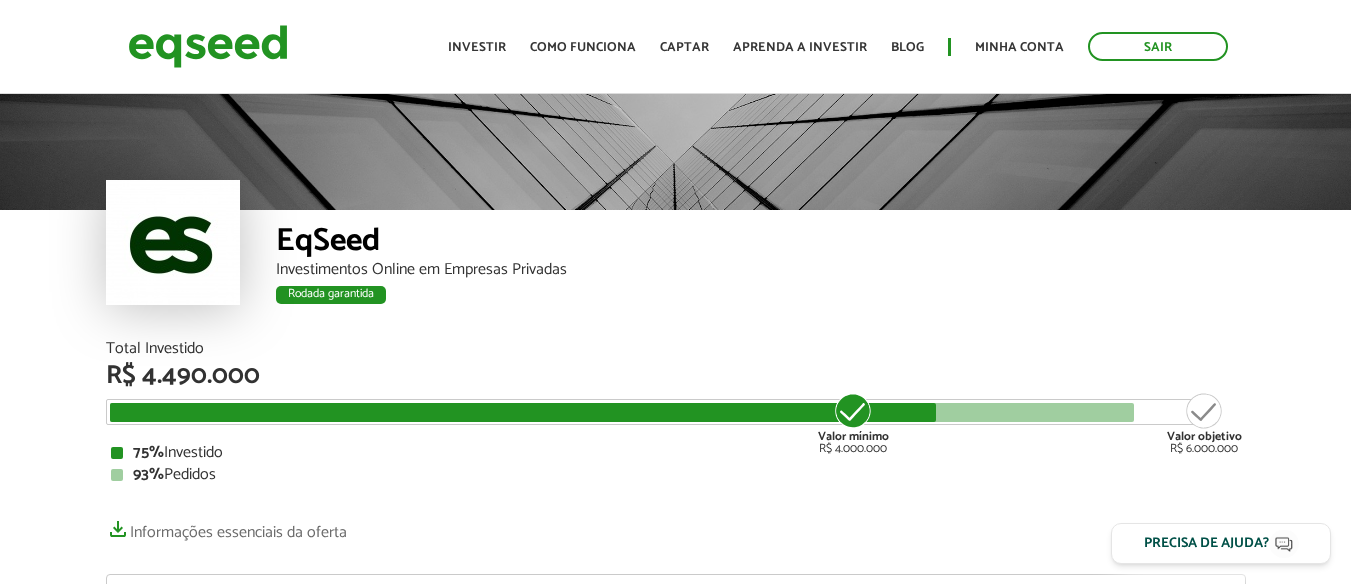 scroll, scrollTop: 0, scrollLeft: 0, axis: both 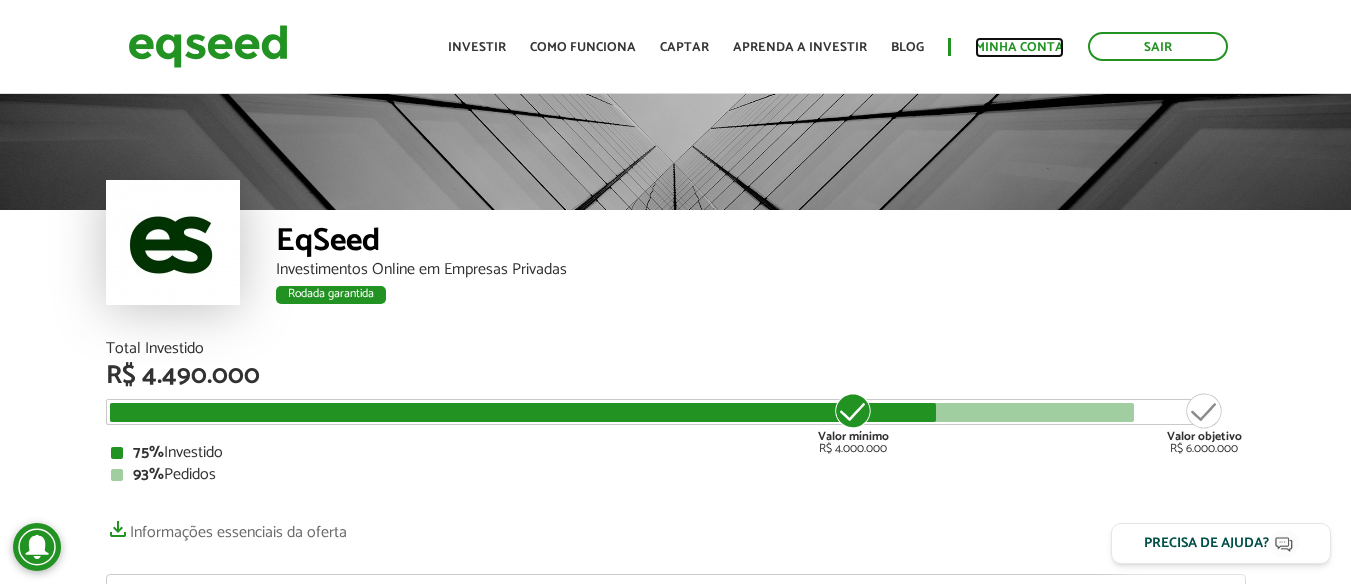 click on "Minha conta" at bounding box center [1019, 47] 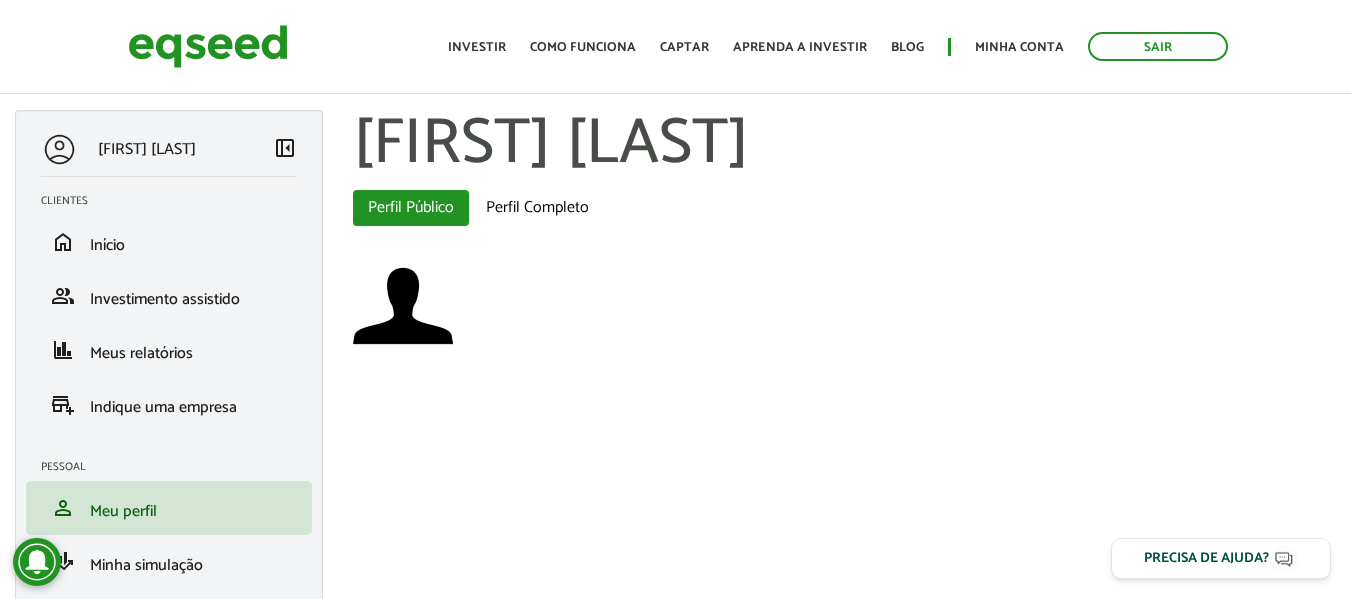 scroll, scrollTop: 0, scrollLeft: 0, axis: both 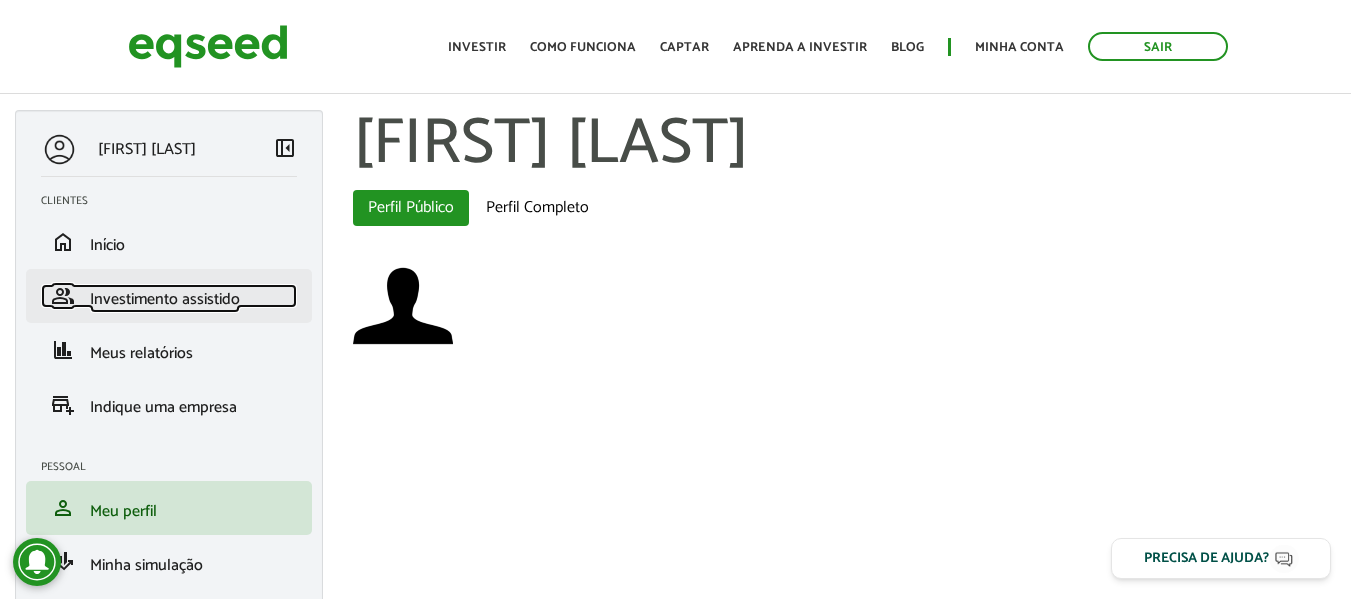 click on "Investimento assistido" at bounding box center (165, 299) 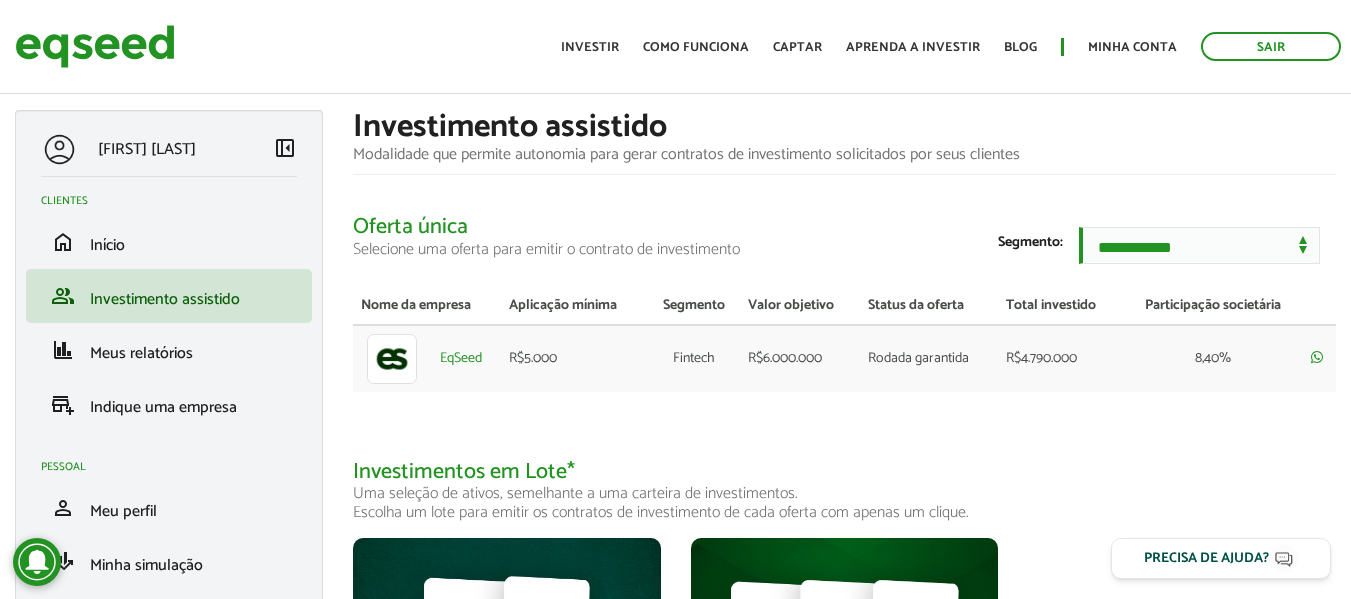 scroll, scrollTop: 0, scrollLeft: 0, axis: both 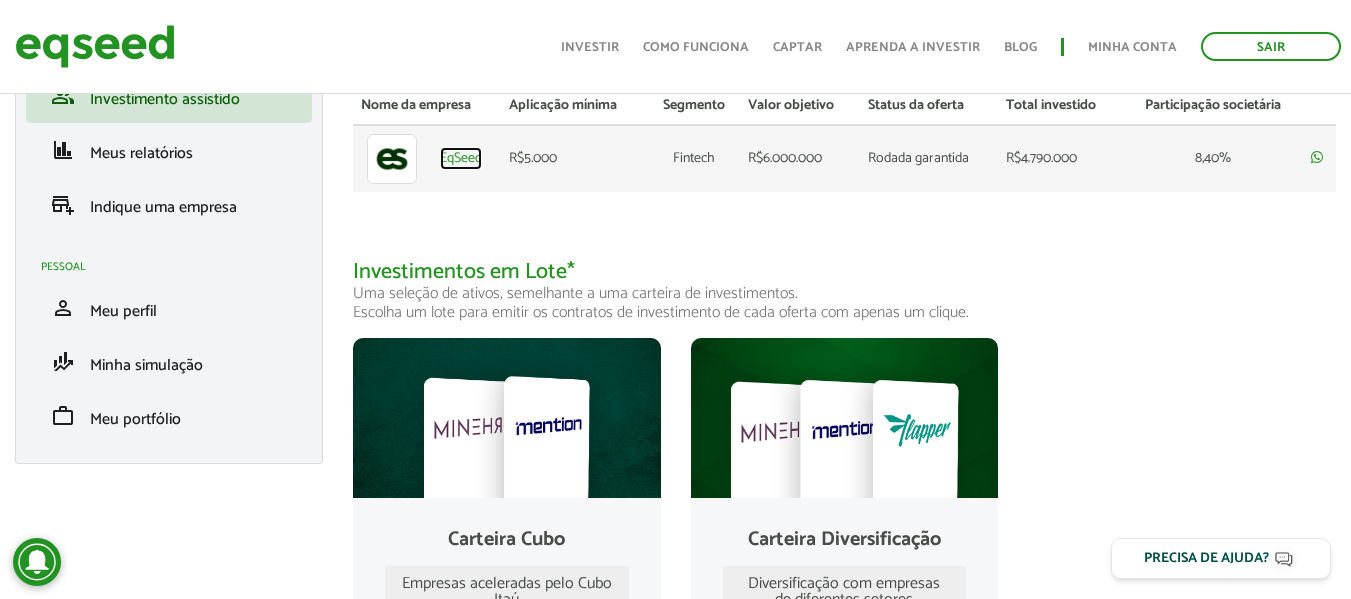 click on "EqSeed" at bounding box center [461, 159] 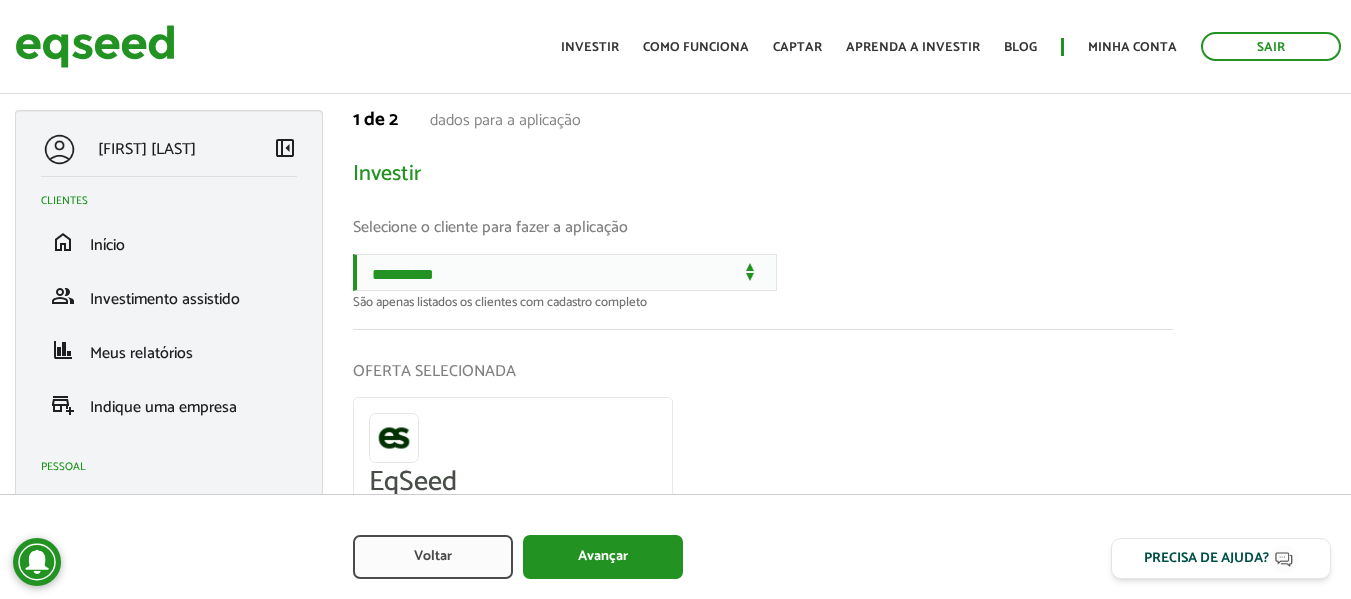 scroll, scrollTop: 0, scrollLeft: 0, axis: both 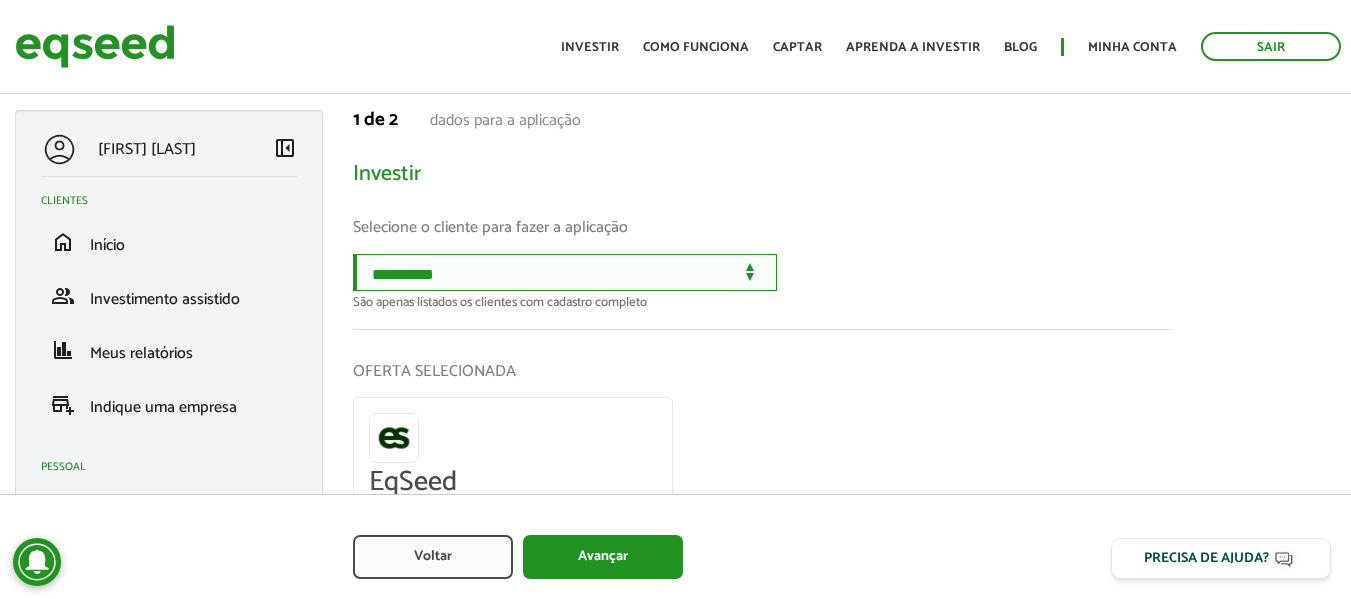 click on "**********" at bounding box center [565, 272] 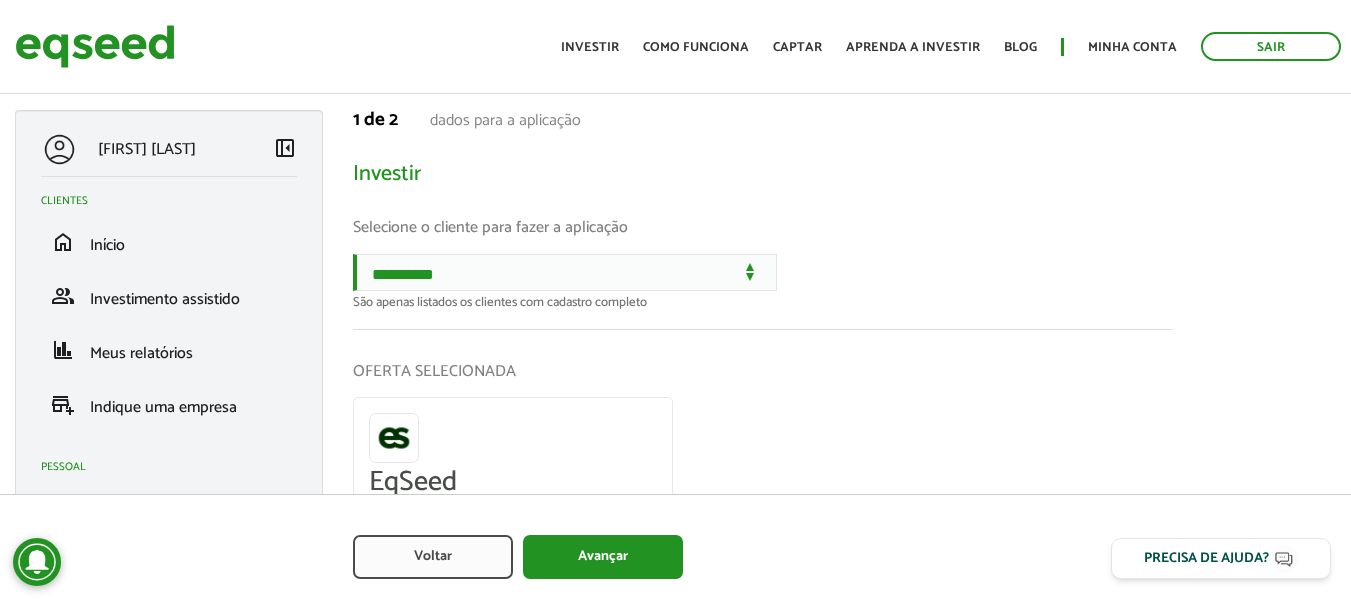 click on "OFERTA SELECIONADA EqSeed  CNPJ: 21.839.542/0001-22" at bounding box center (763, 458) 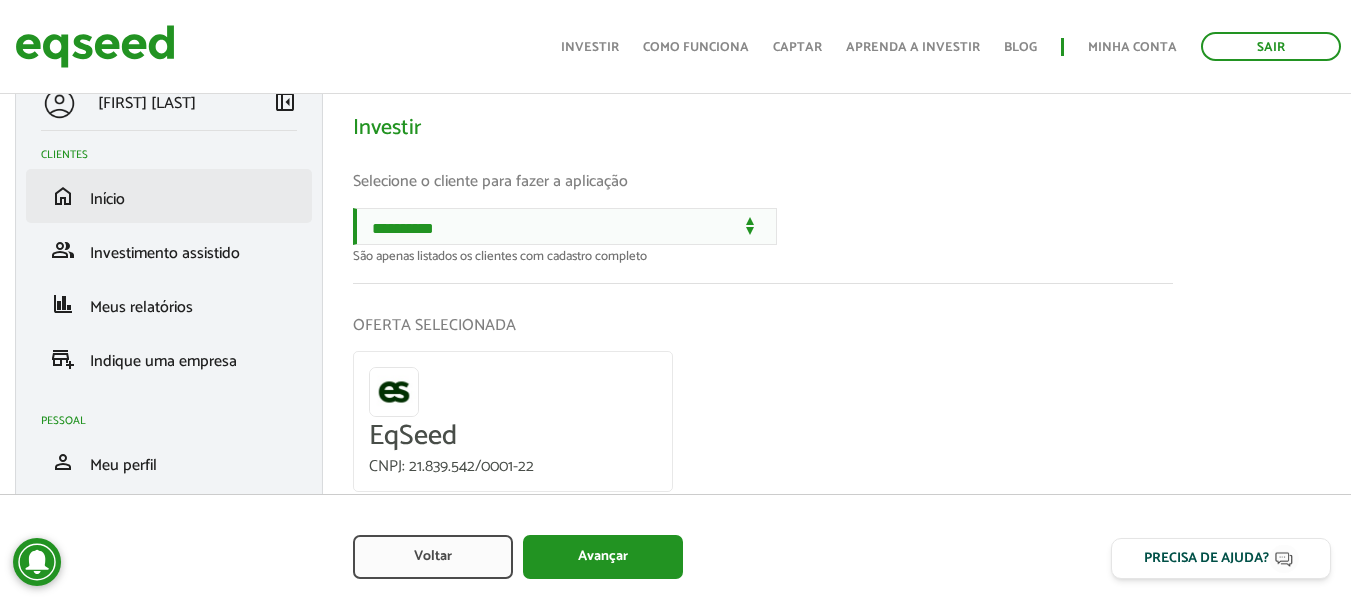 scroll, scrollTop: 0, scrollLeft: 0, axis: both 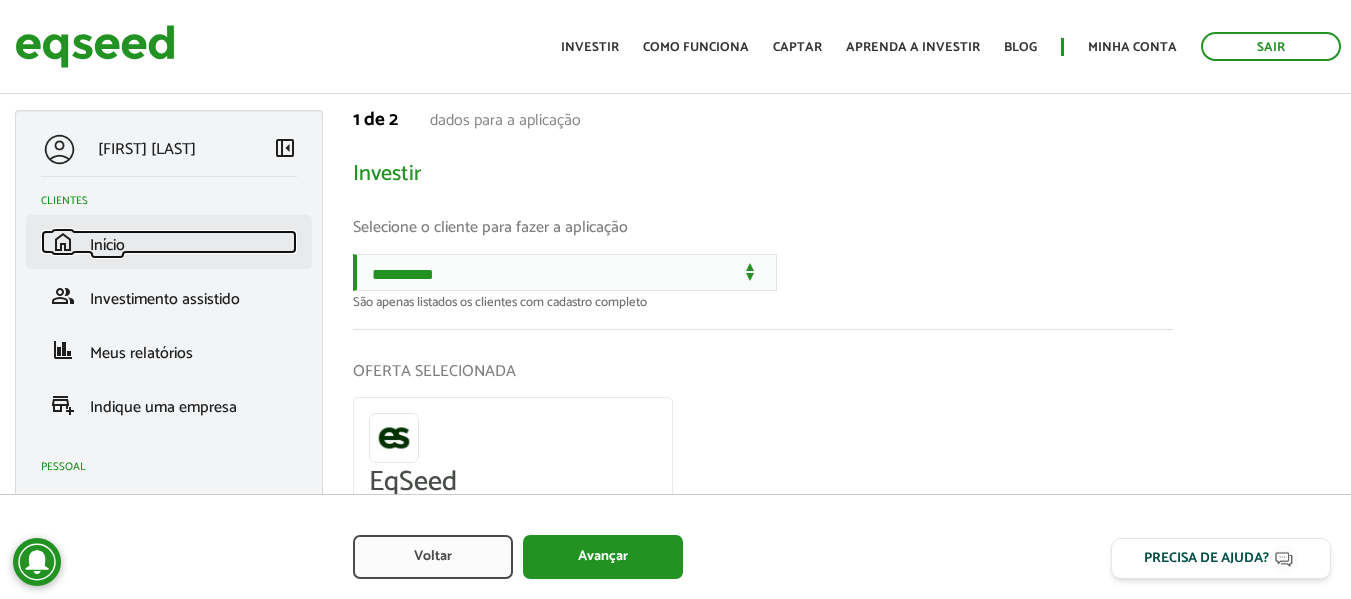 click on "Início" at bounding box center [107, 245] 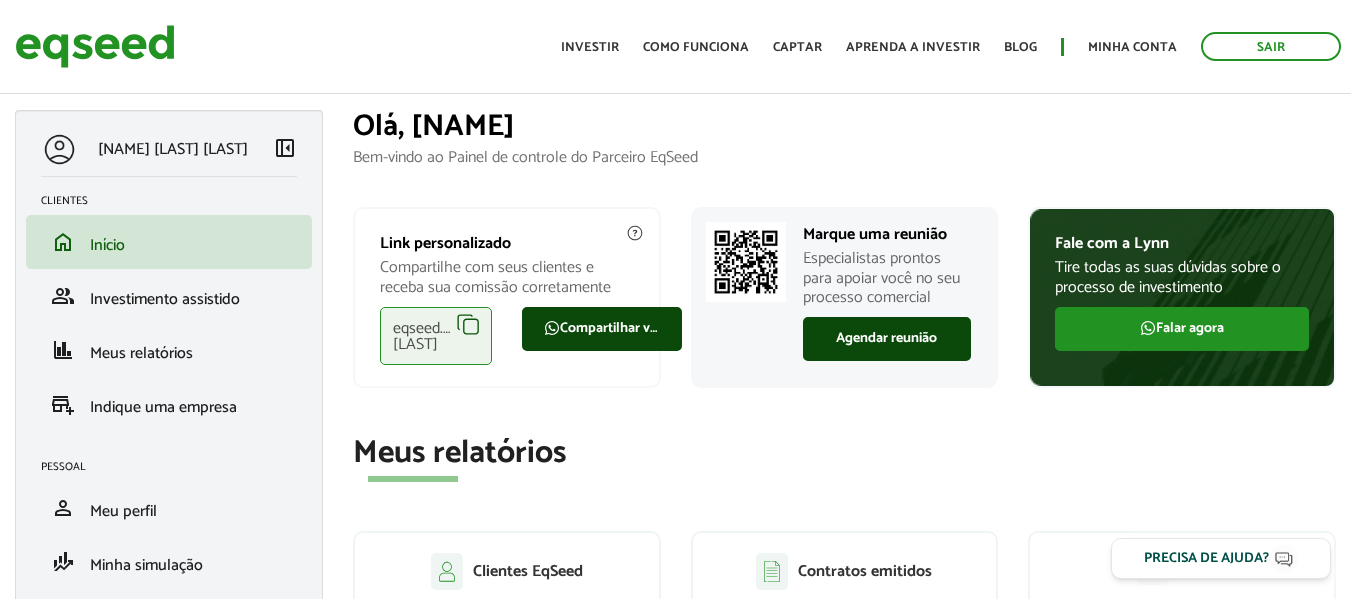 scroll, scrollTop: 0, scrollLeft: 0, axis: both 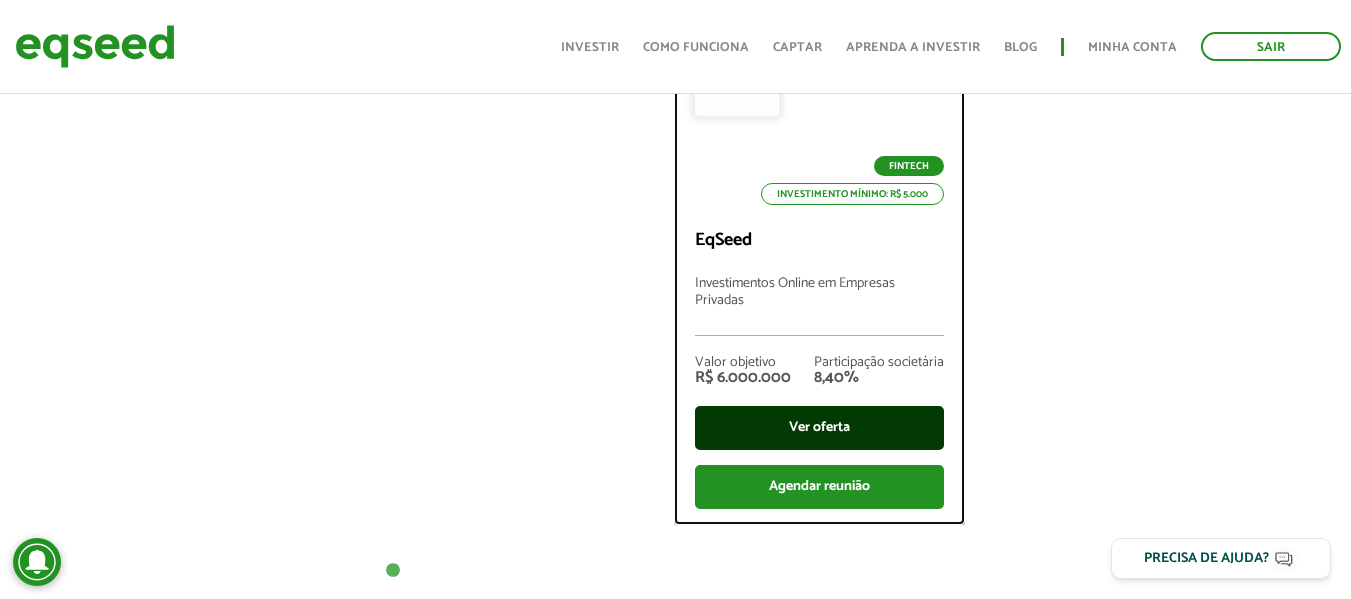 click on "Ver oferta" at bounding box center [819, 428] 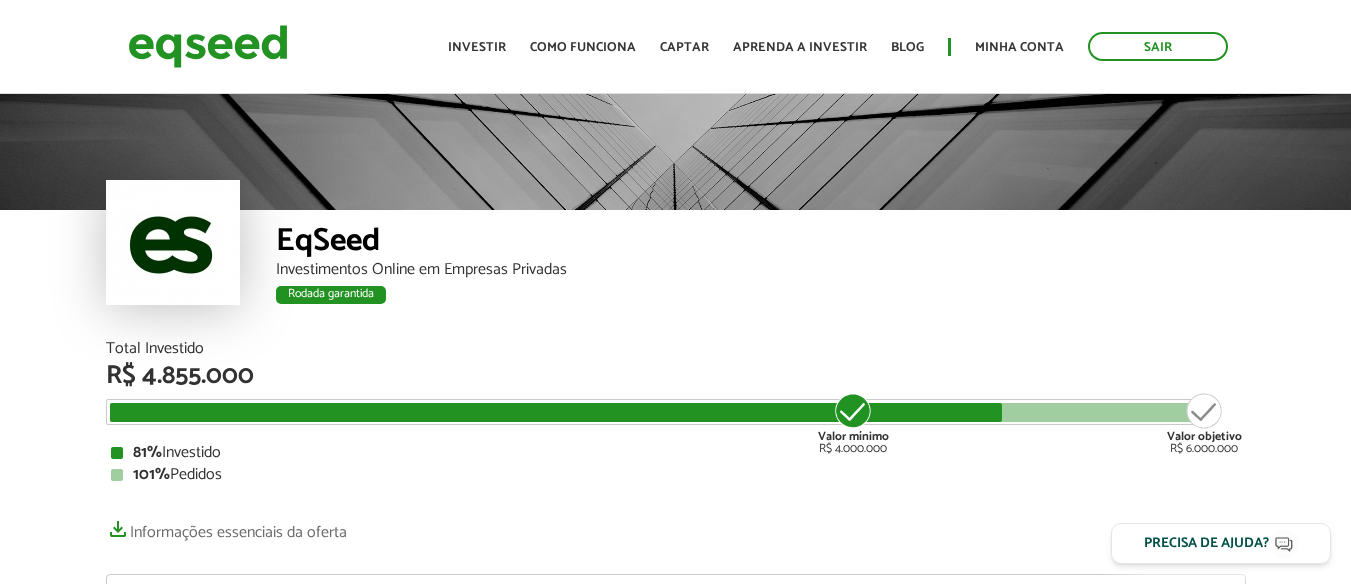 scroll, scrollTop: 0, scrollLeft: 0, axis: both 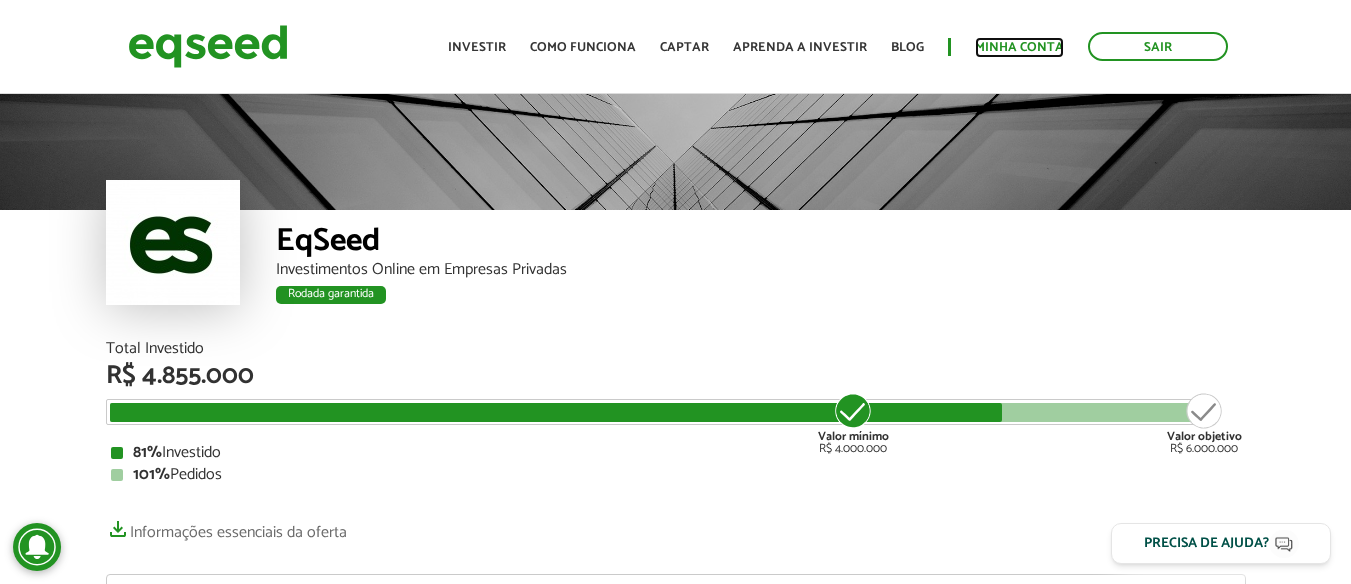 click on "Minha conta" at bounding box center [1019, 47] 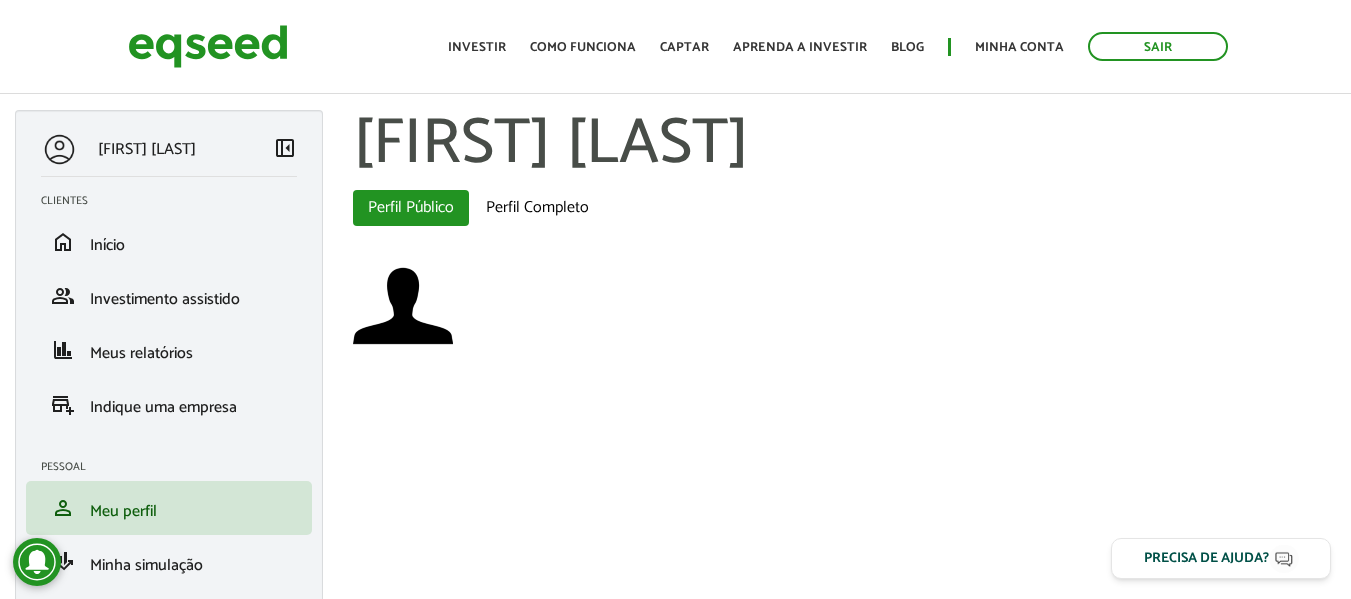 scroll, scrollTop: 0, scrollLeft: 0, axis: both 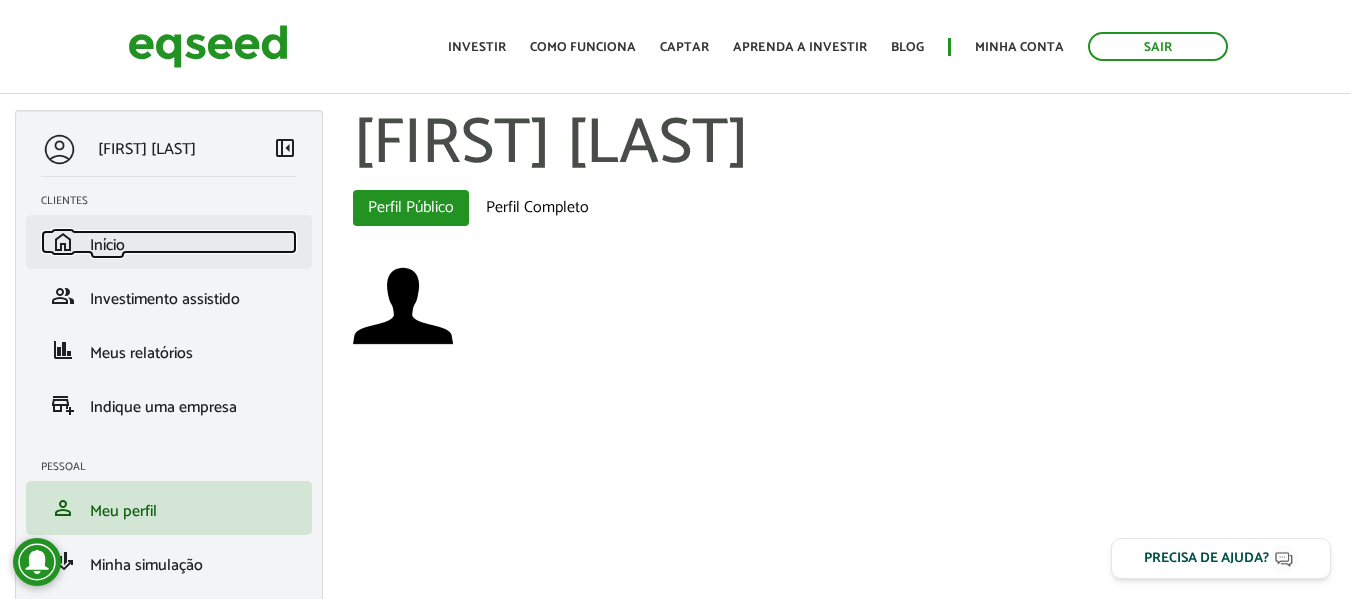click on "Início" at bounding box center [107, 245] 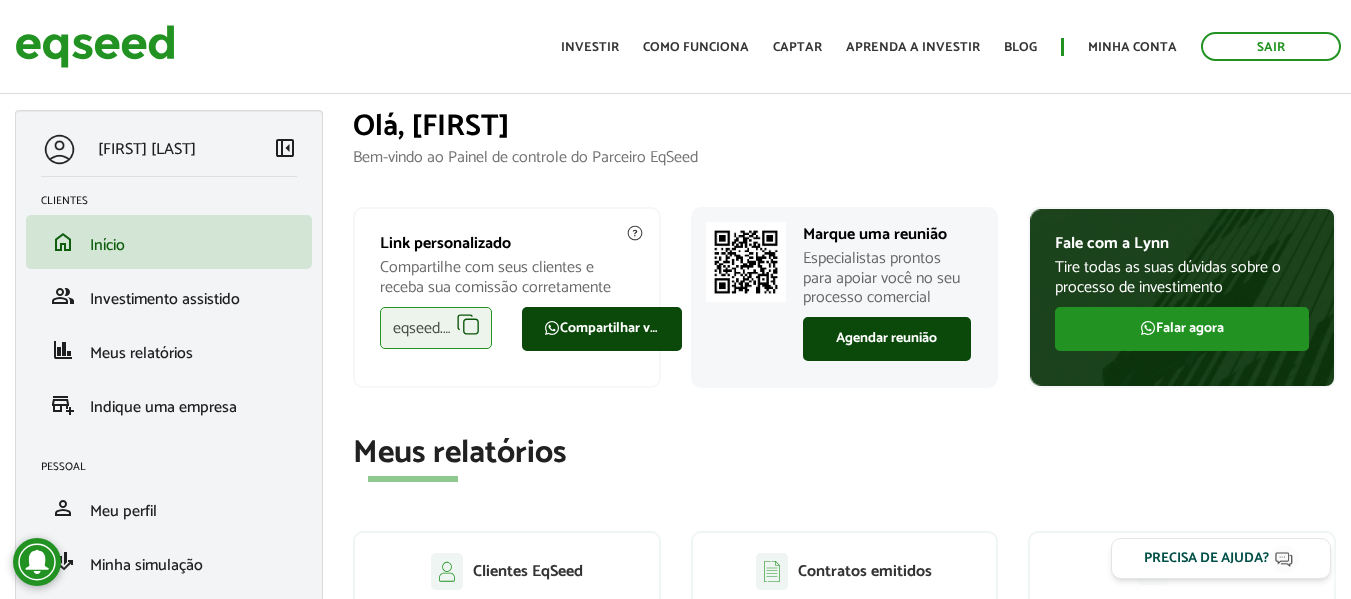 scroll, scrollTop: 249, scrollLeft: 0, axis: vertical 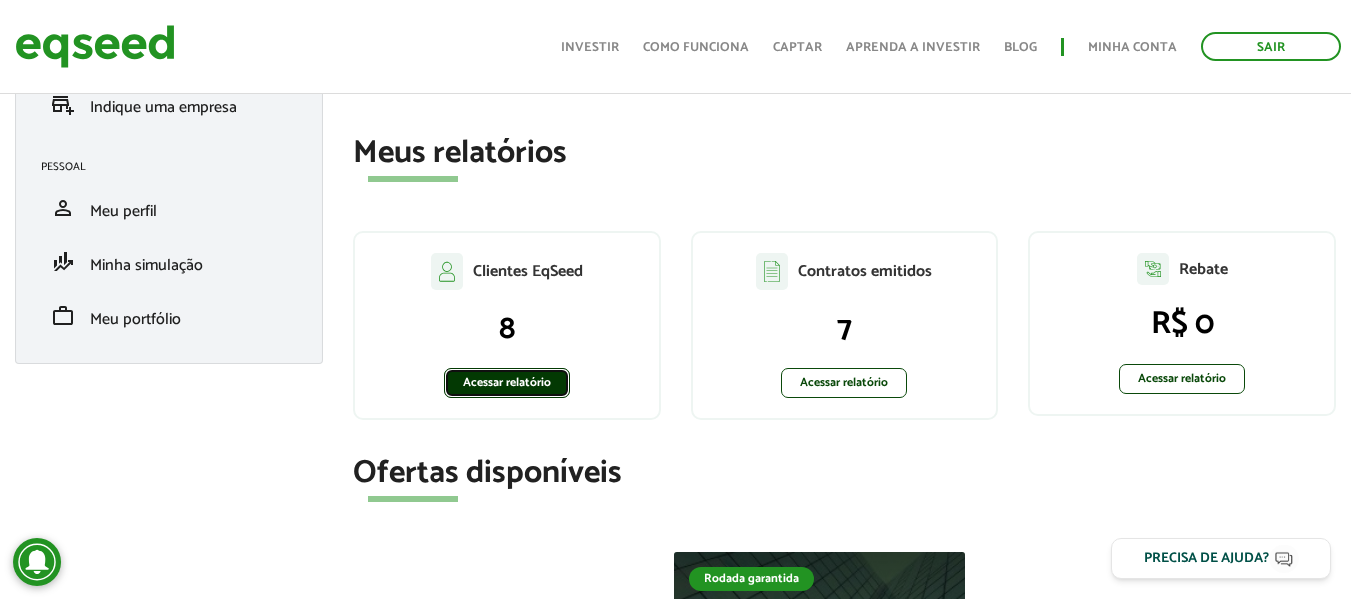 click on "Acessar relatório" at bounding box center (507, 383) 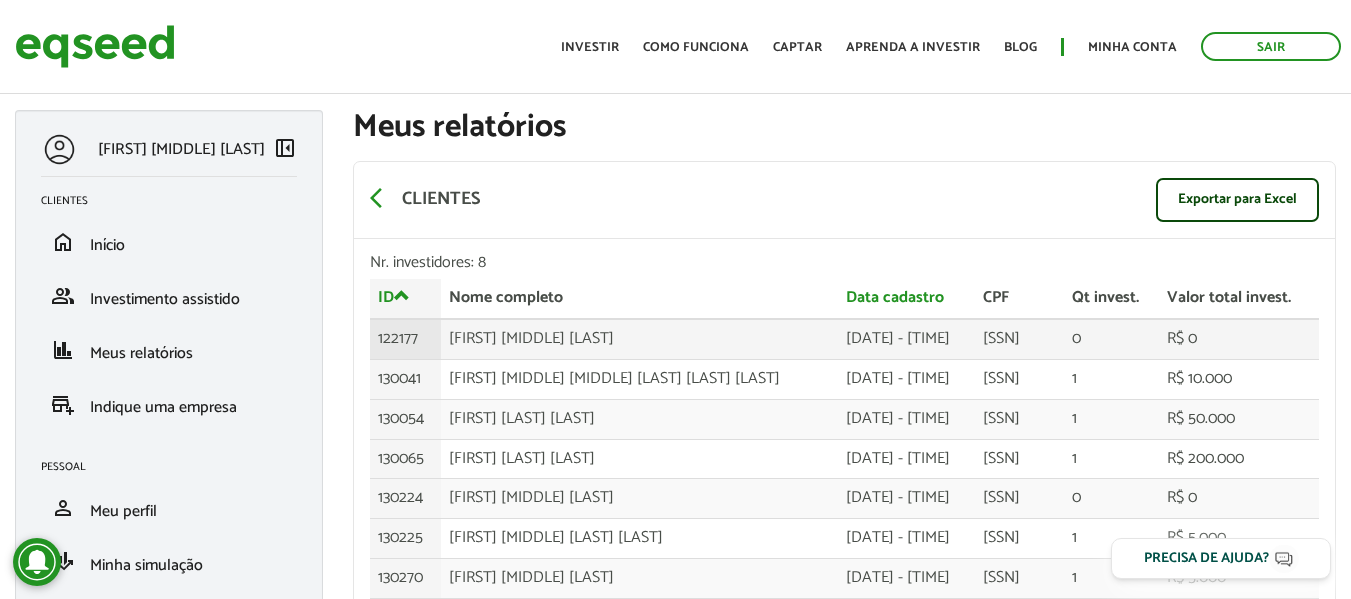 scroll, scrollTop: 0, scrollLeft: 0, axis: both 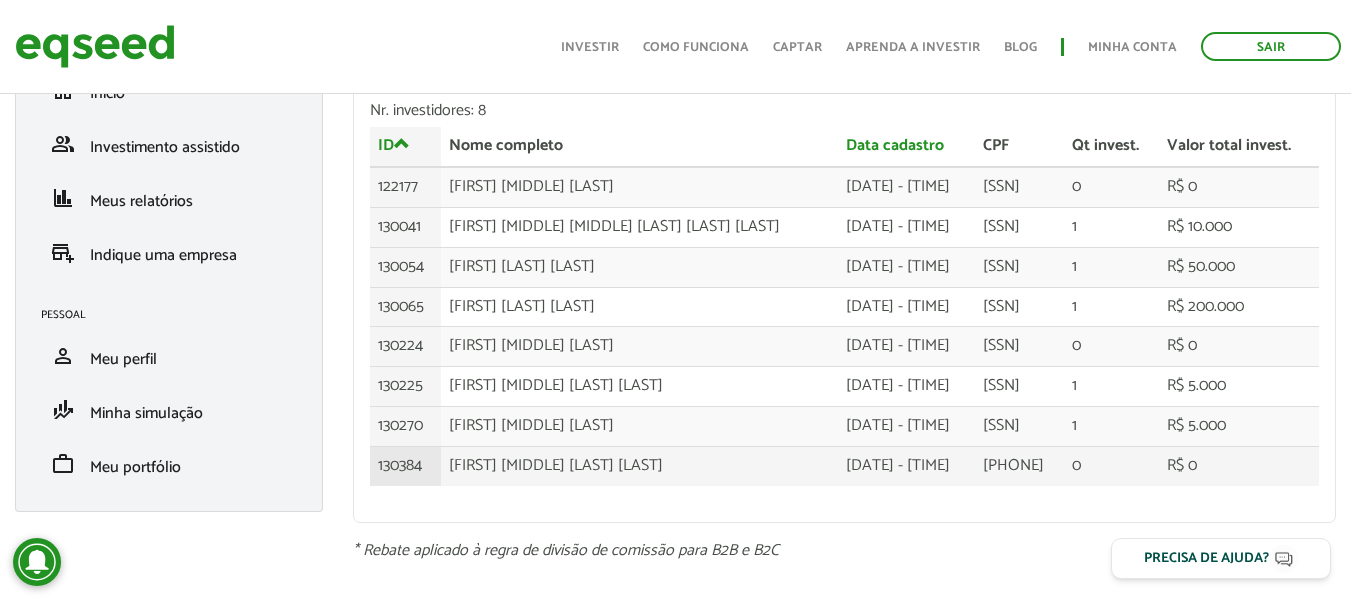 click on "130384" at bounding box center (405, 187) 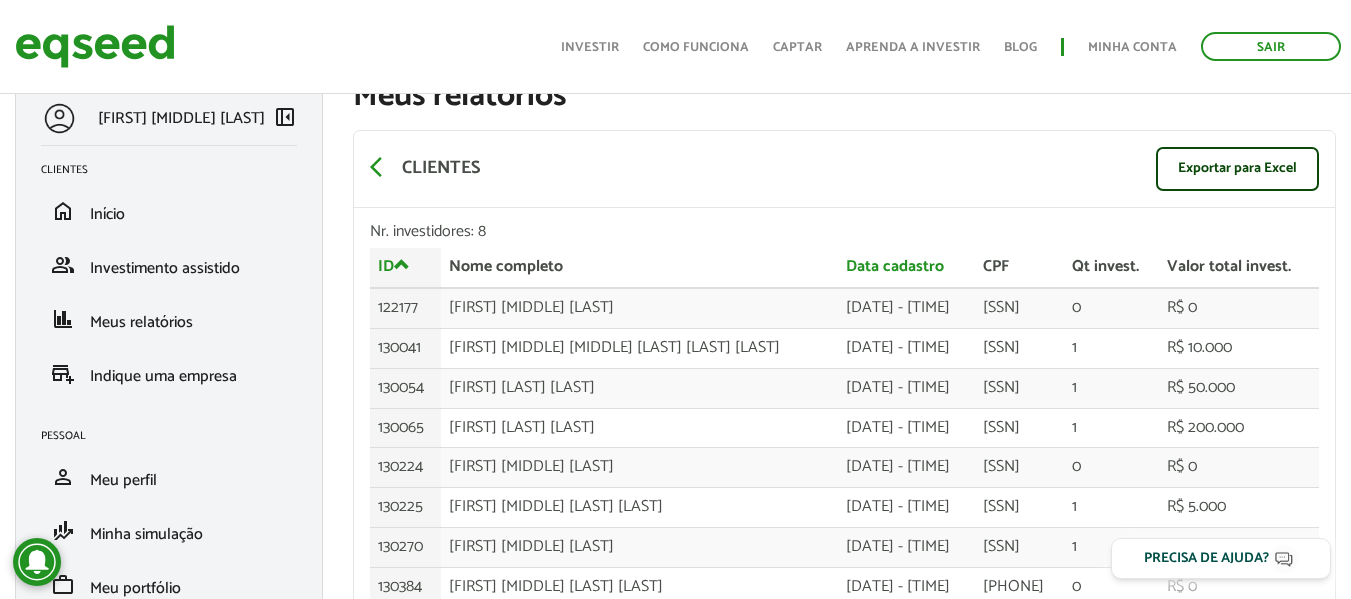 scroll, scrollTop: 0, scrollLeft: 0, axis: both 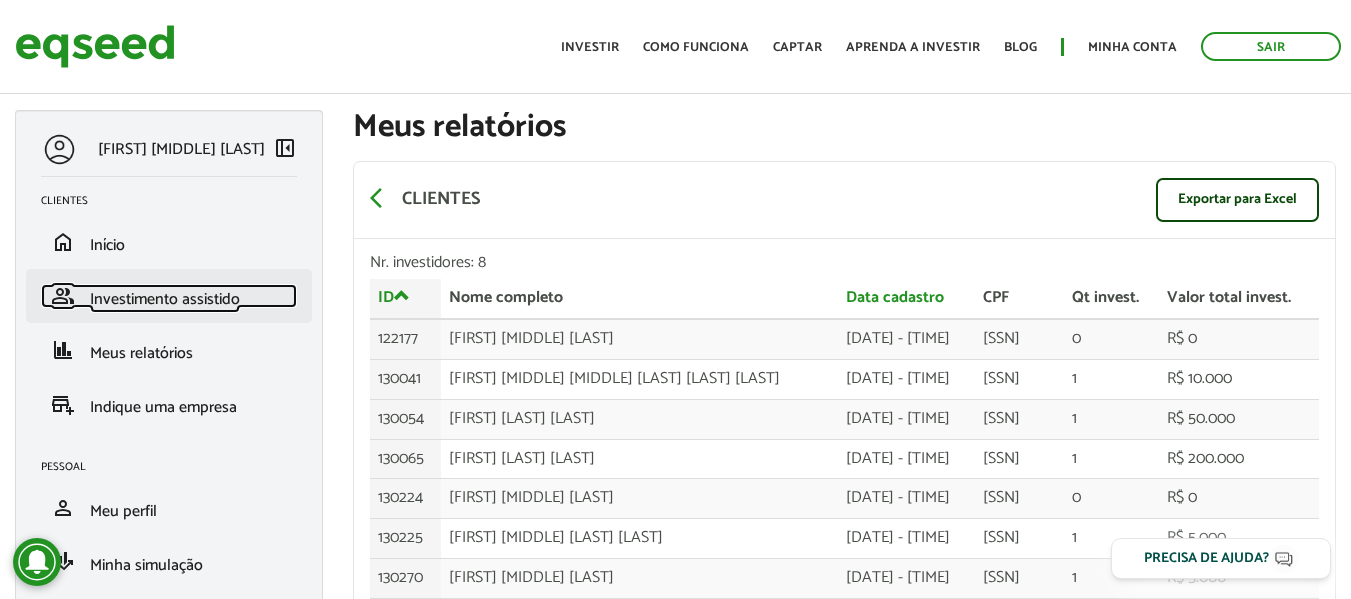 click on "Investimento assistido" at bounding box center [165, 299] 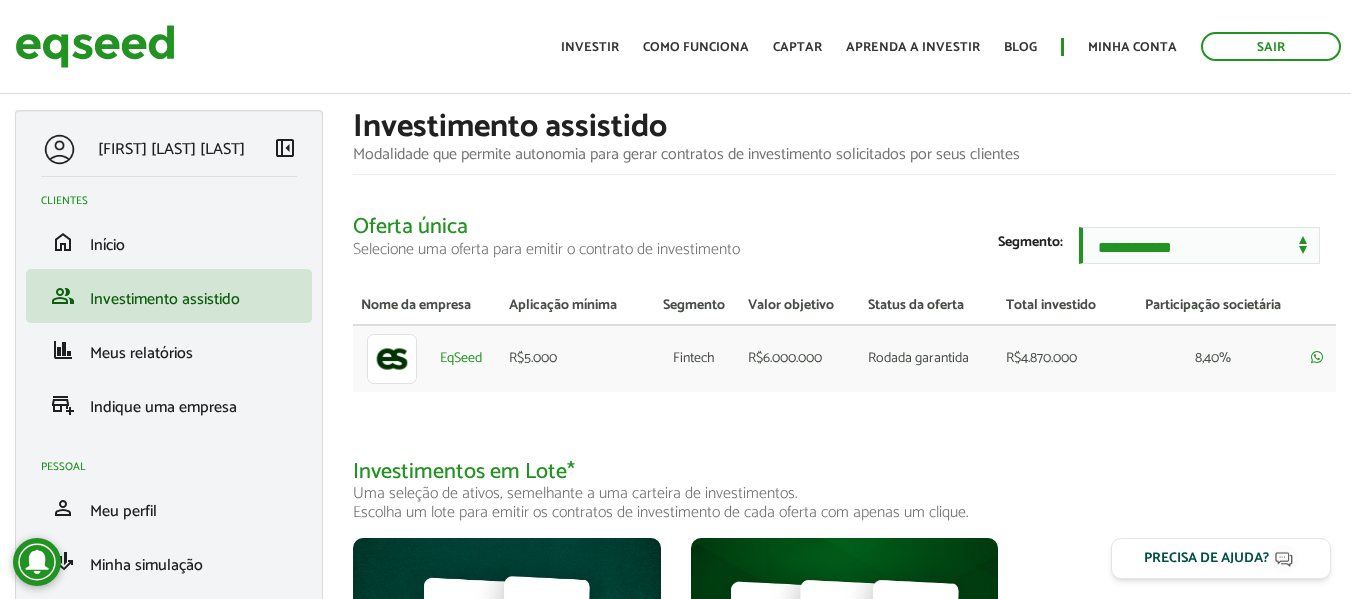 scroll, scrollTop: 0, scrollLeft: 0, axis: both 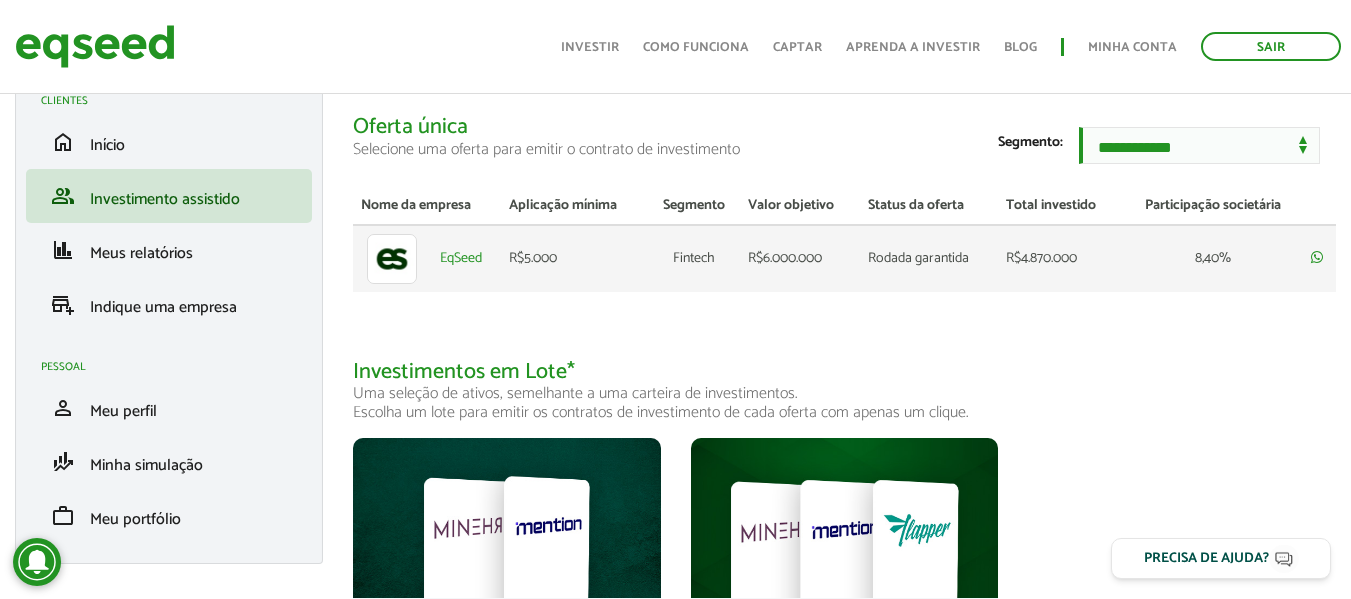 click at bounding box center [392, 259] 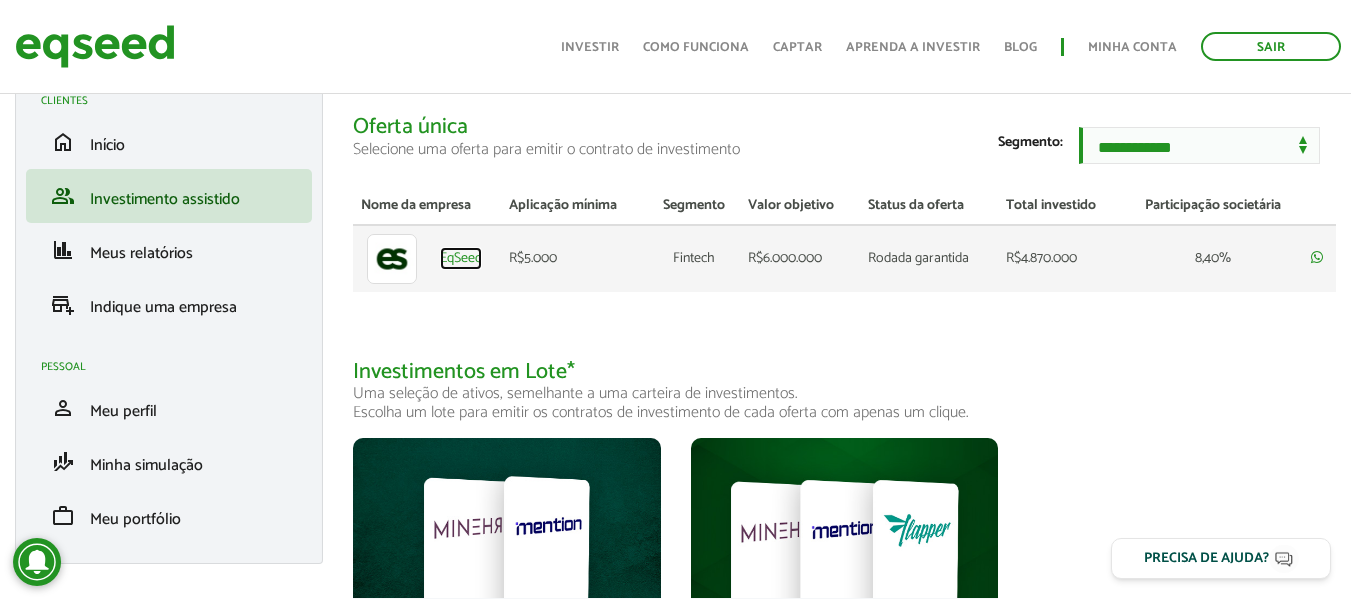 click on "EqSeed" at bounding box center (461, 259) 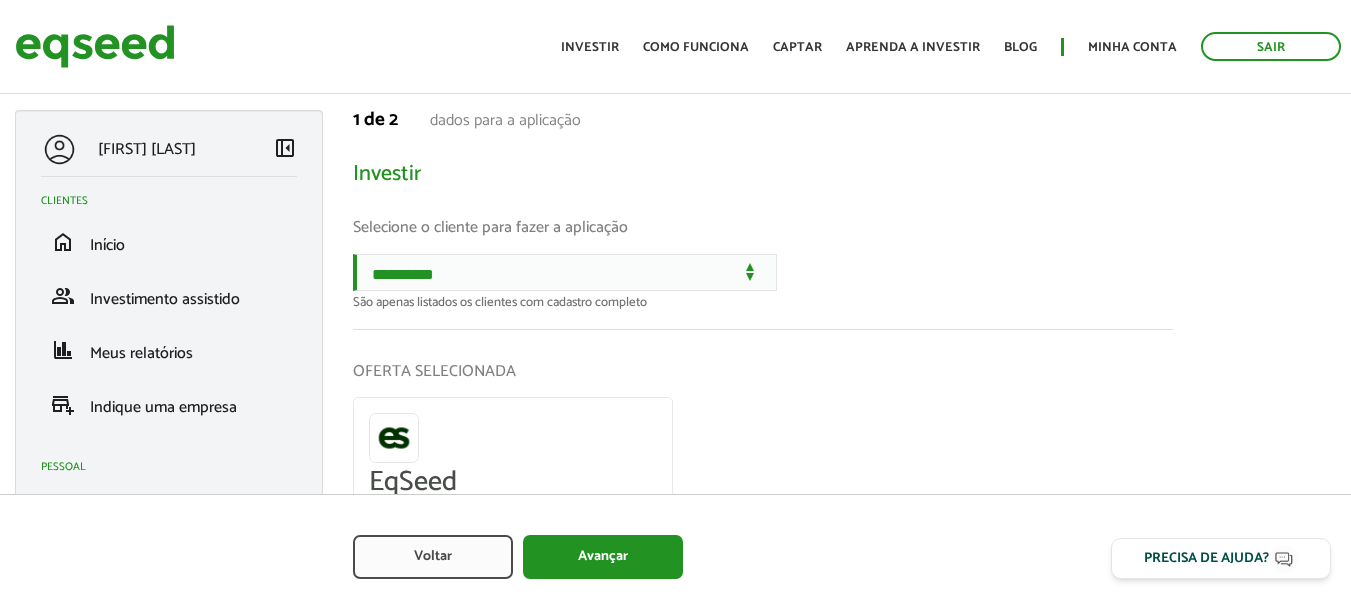 scroll, scrollTop: 0, scrollLeft: 0, axis: both 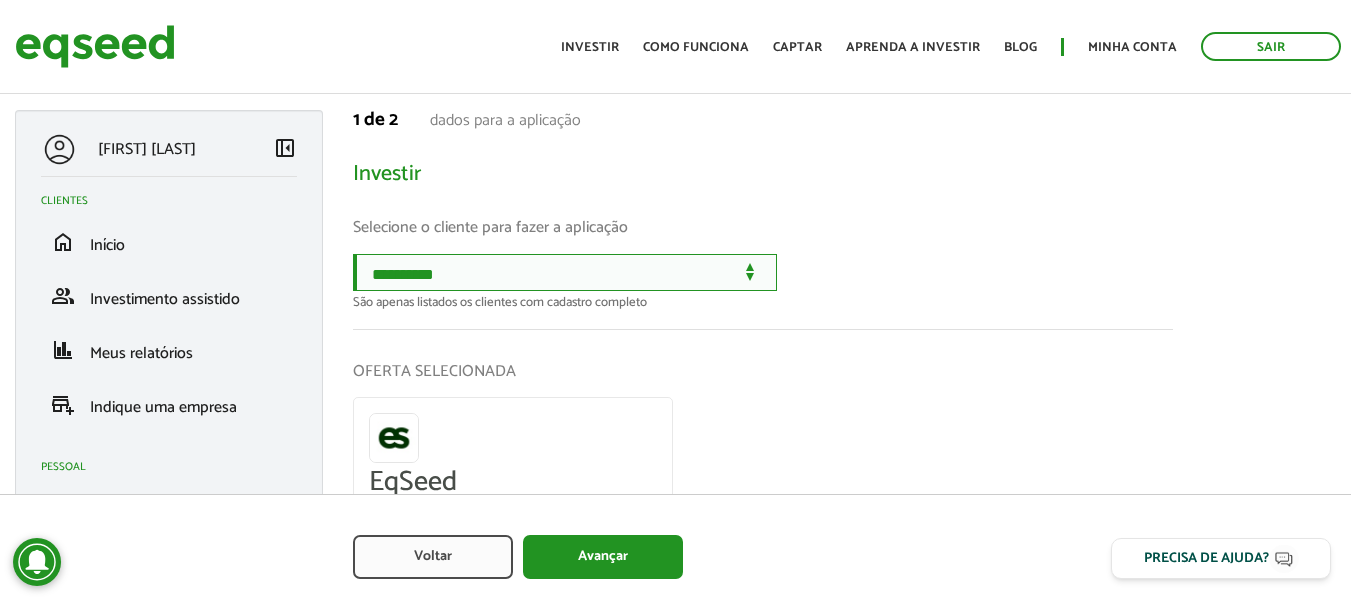 click on "**********" at bounding box center [565, 272] 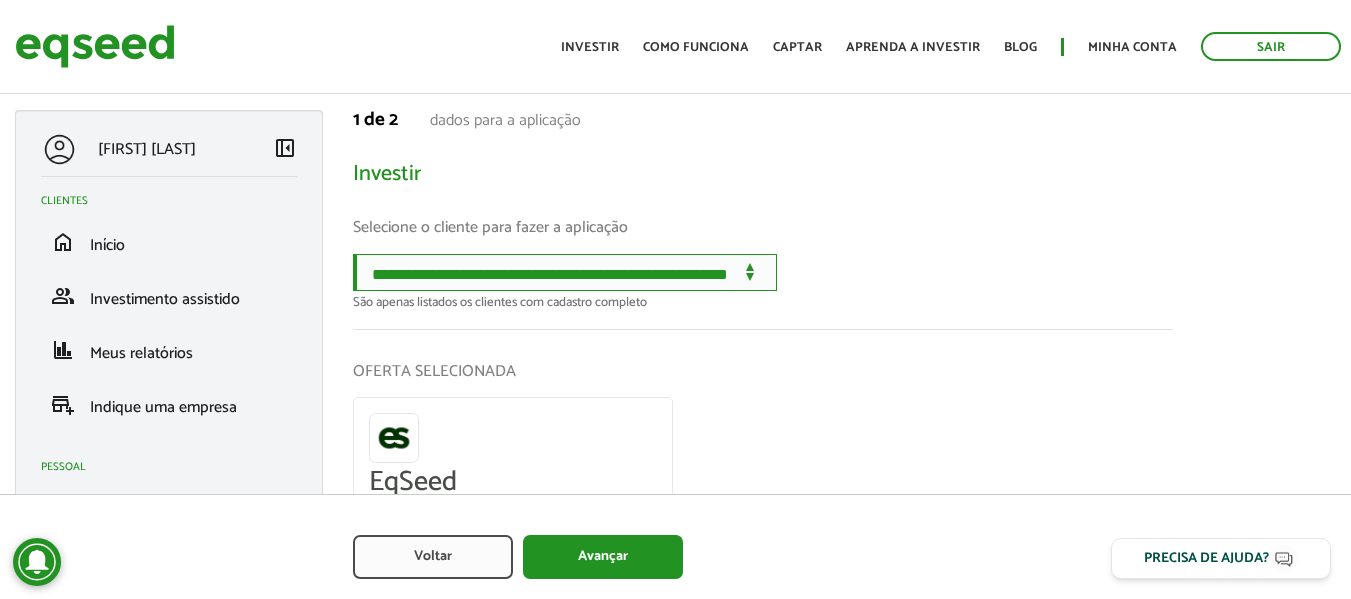 click on "**********" at bounding box center [565, 272] 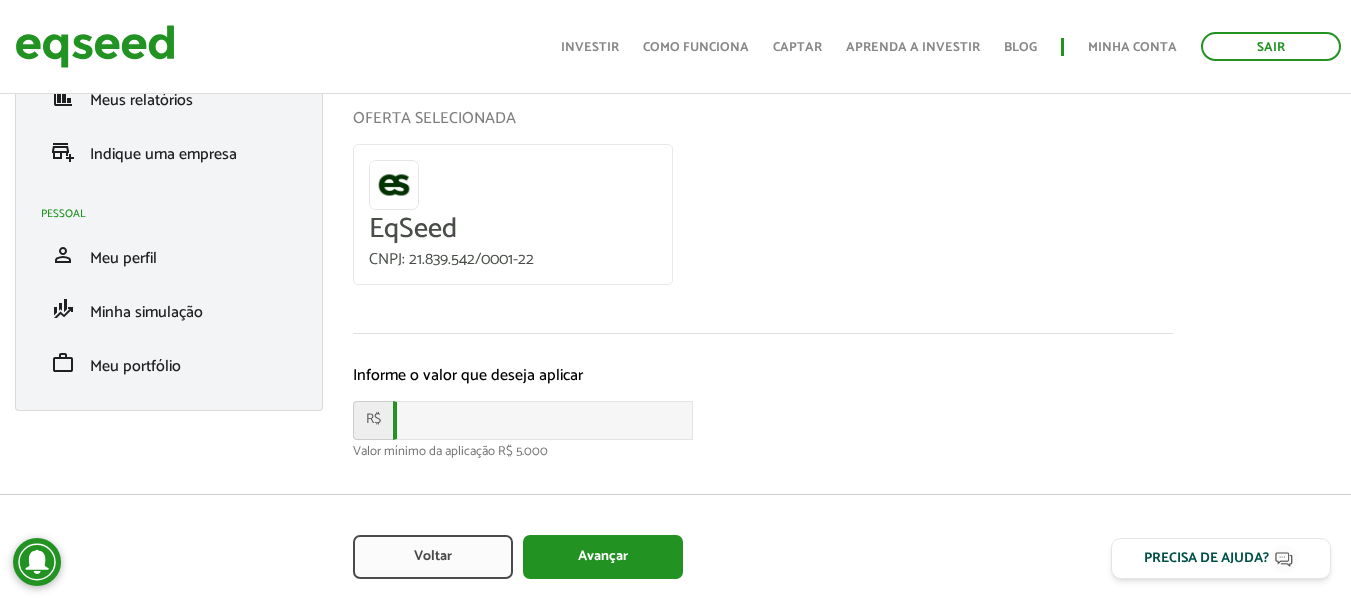 scroll, scrollTop: 284, scrollLeft: 0, axis: vertical 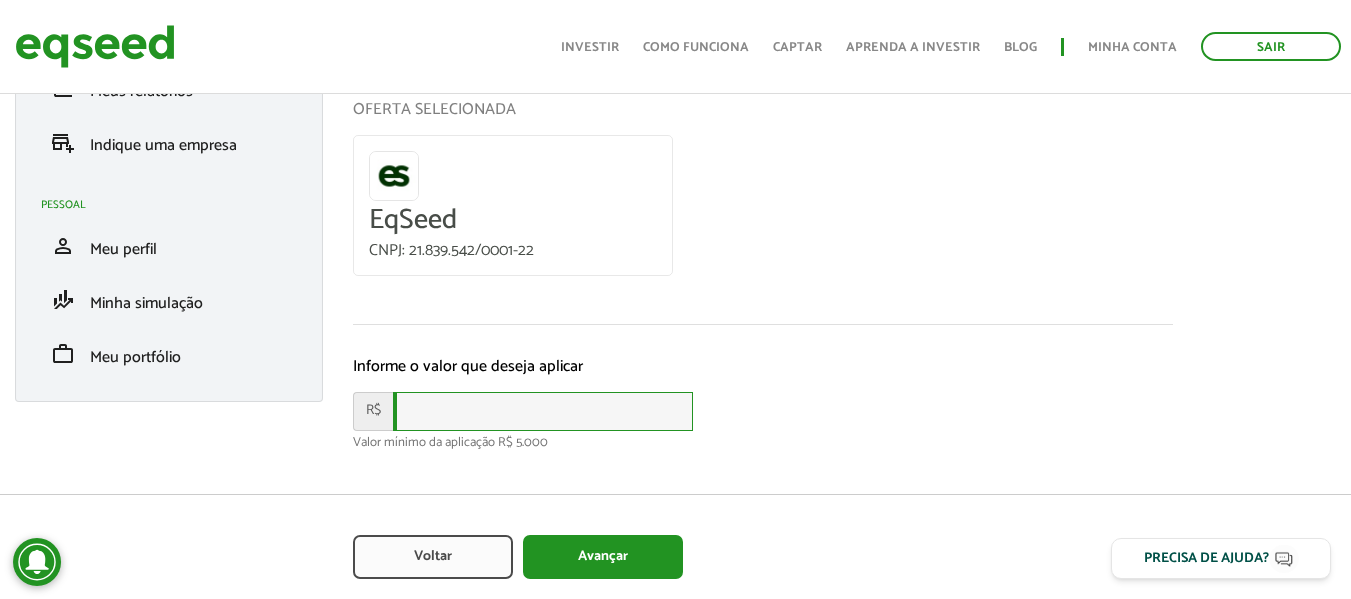 click at bounding box center [543, 411] 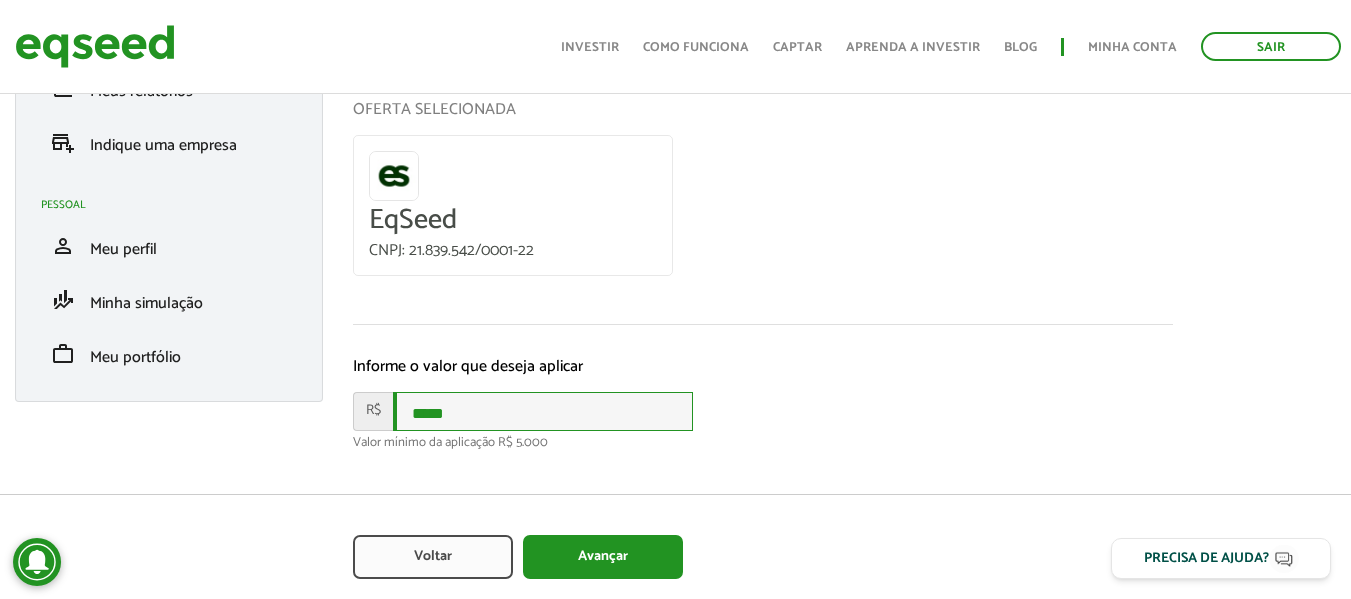 type on "*****" 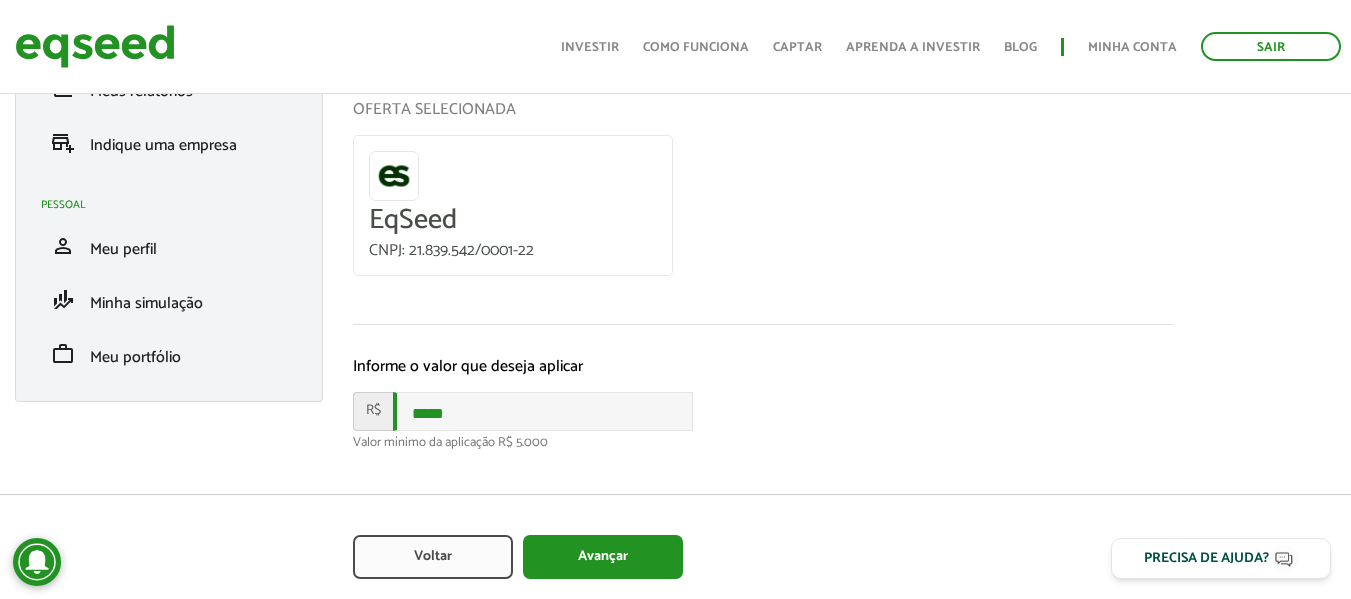 click on "**********" at bounding box center (763, 203) 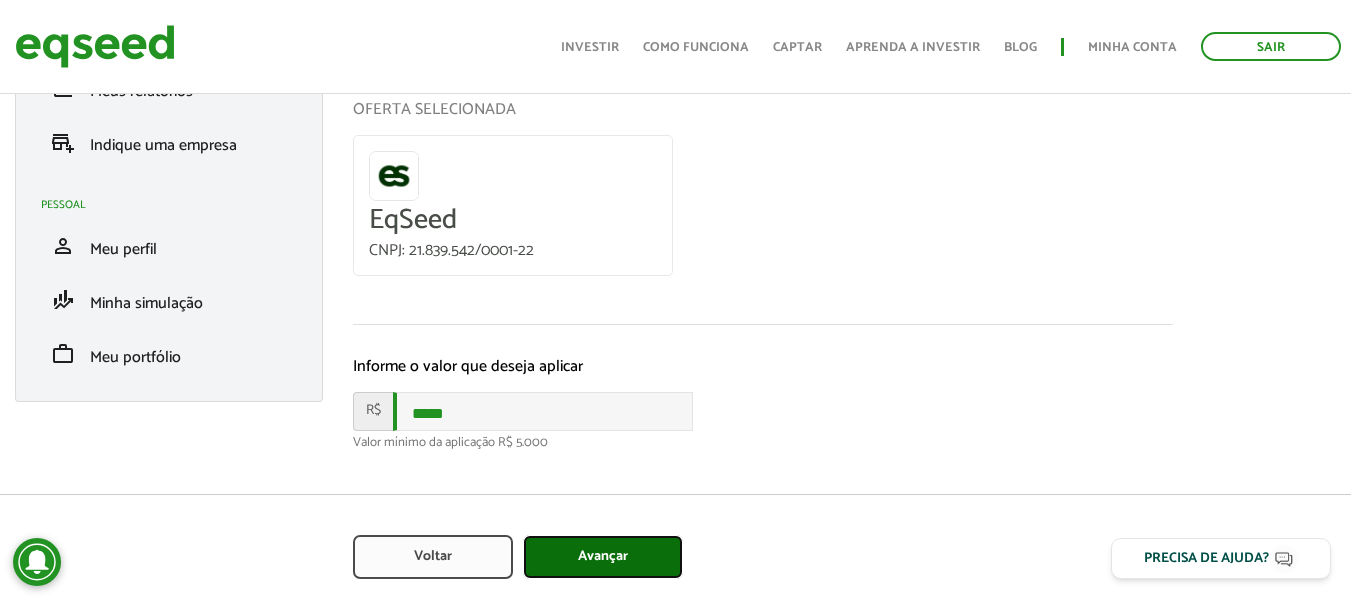 click on "Avançar" at bounding box center [603, 557] 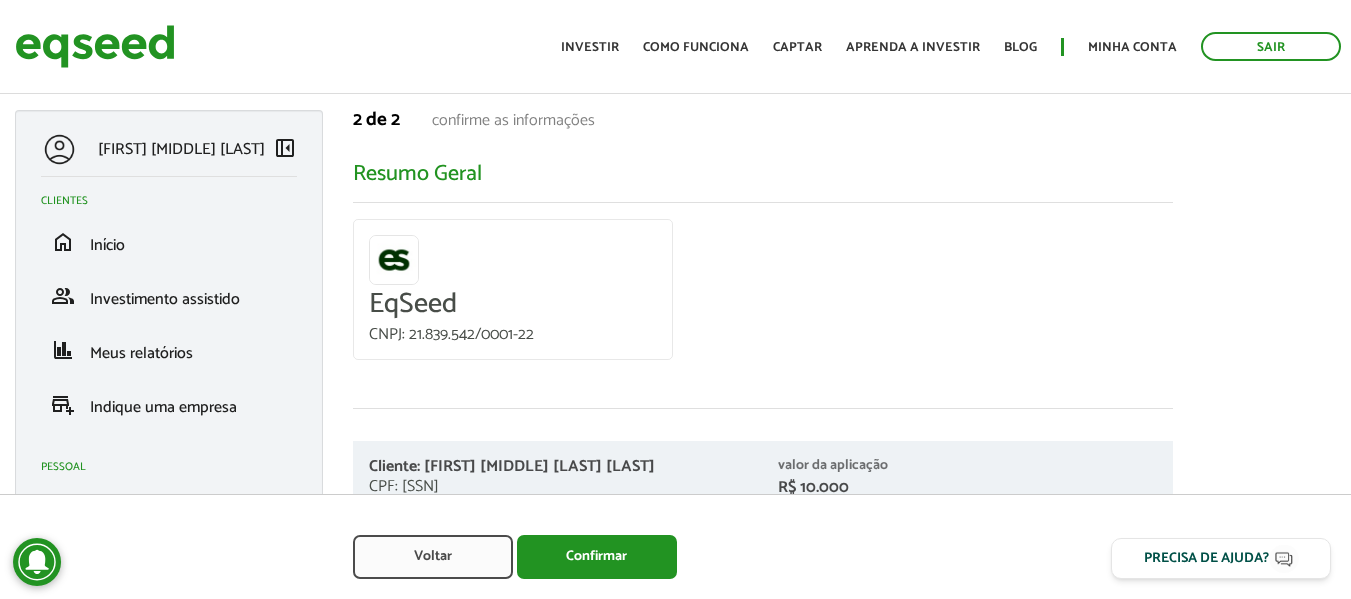 scroll, scrollTop: 0, scrollLeft: 0, axis: both 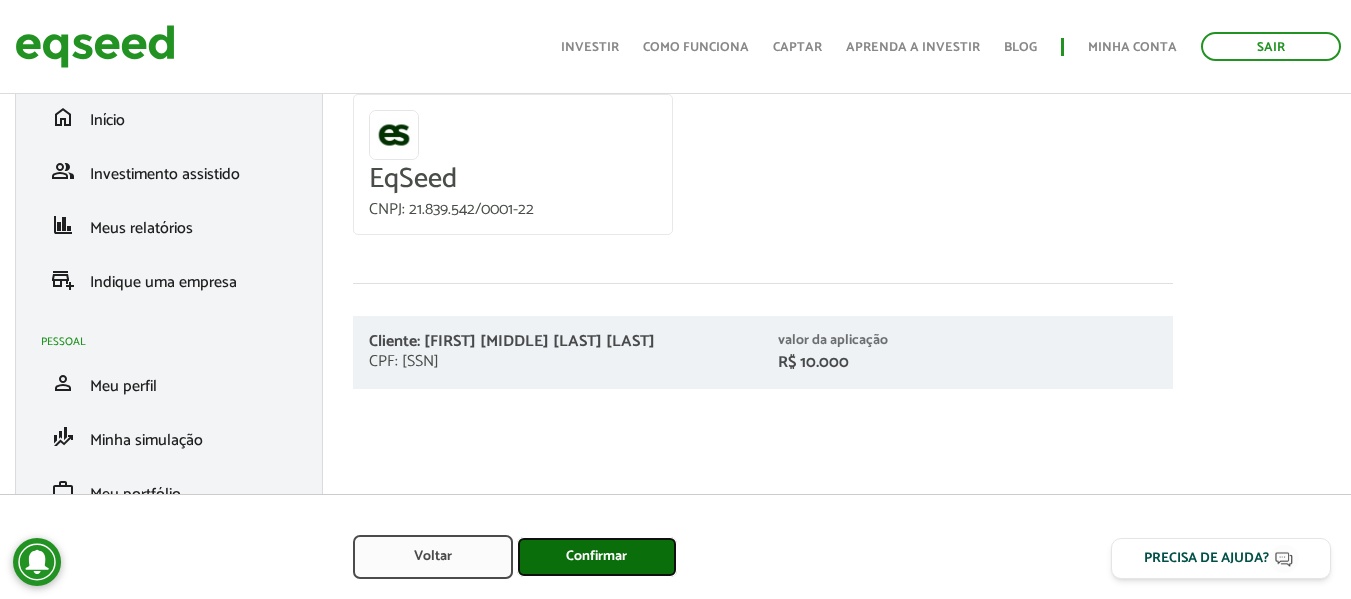 click on "Confirmar" at bounding box center (597, 557) 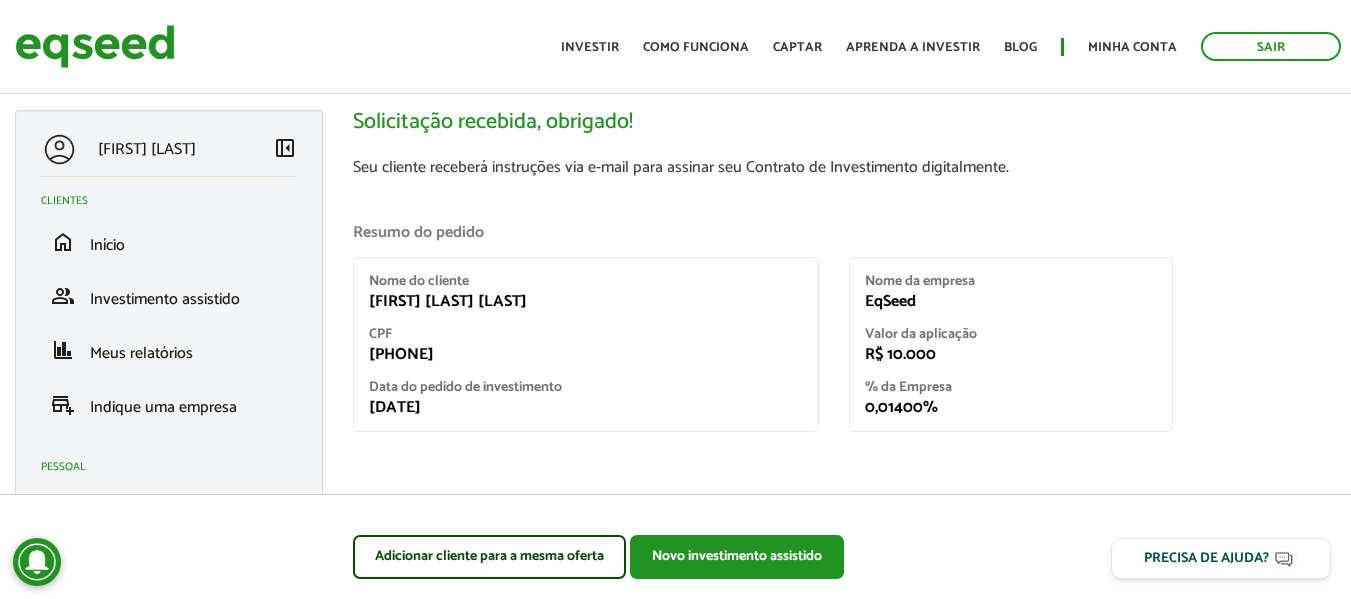 scroll, scrollTop: 0, scrollLeft: 0, axis: both 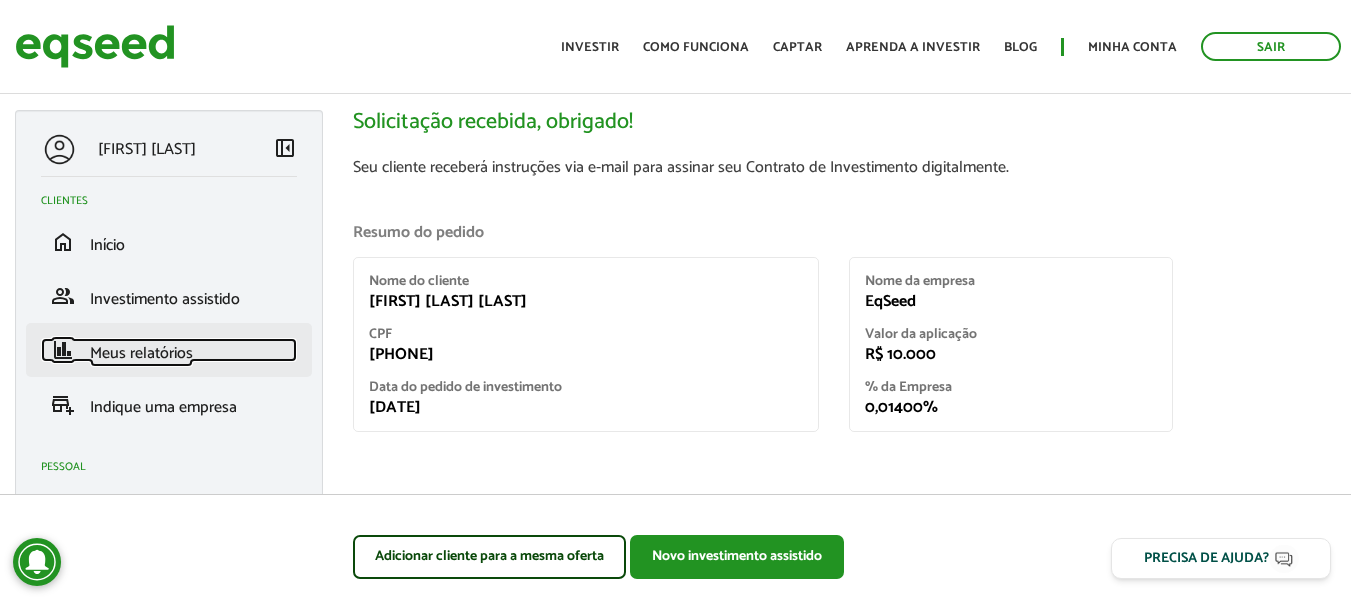 click on "Meus relatórios" at bounding box center [141, 353] 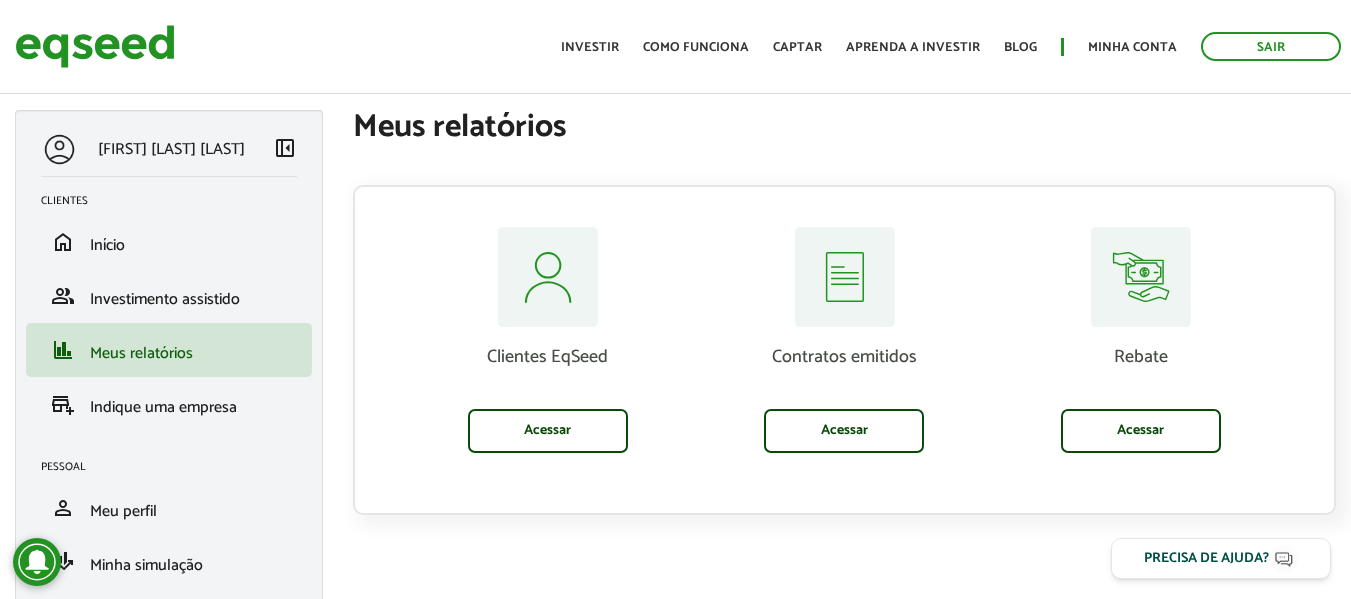 scroll, scrollTop: 0, scrollLeft: 0, axis: both 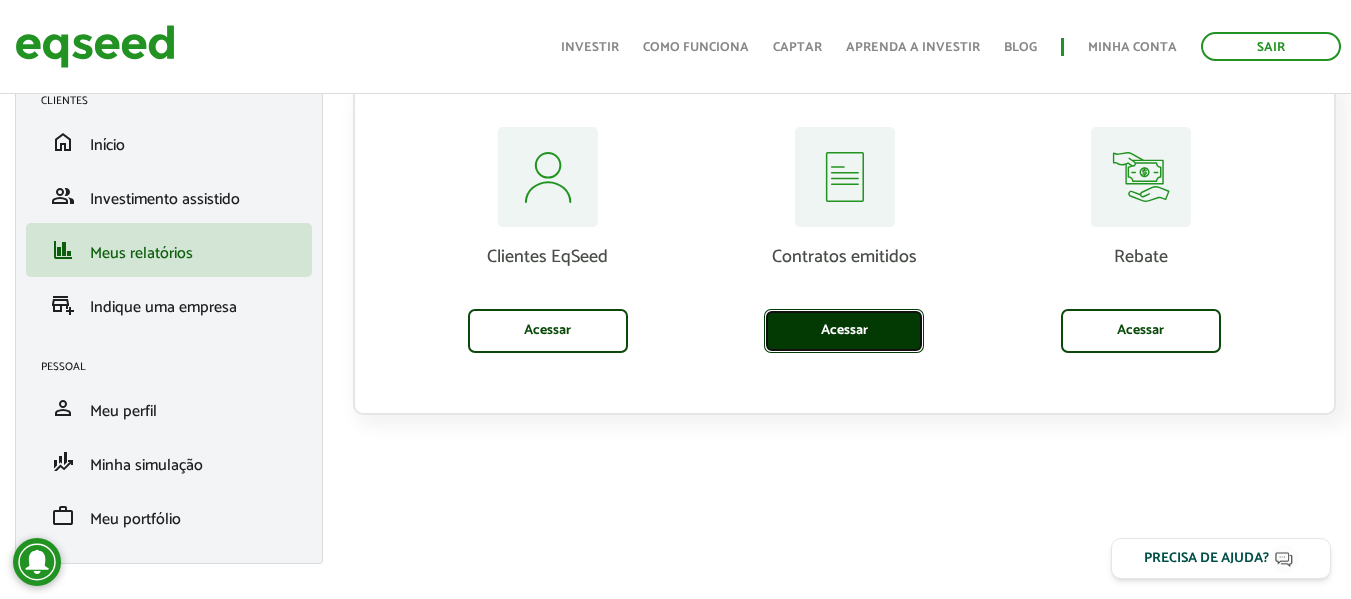 click on "Acessar" at bounding box center [844, 331] 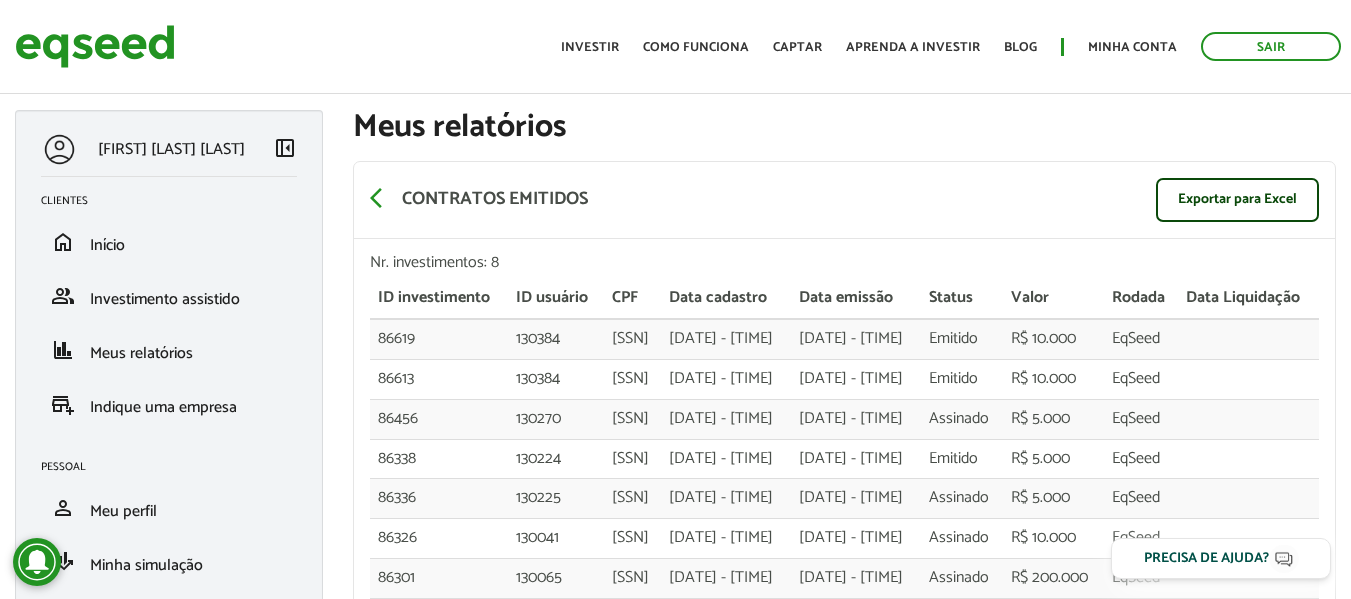 scroll, scrollTop: 0, scrollLeft: 0, axis: both 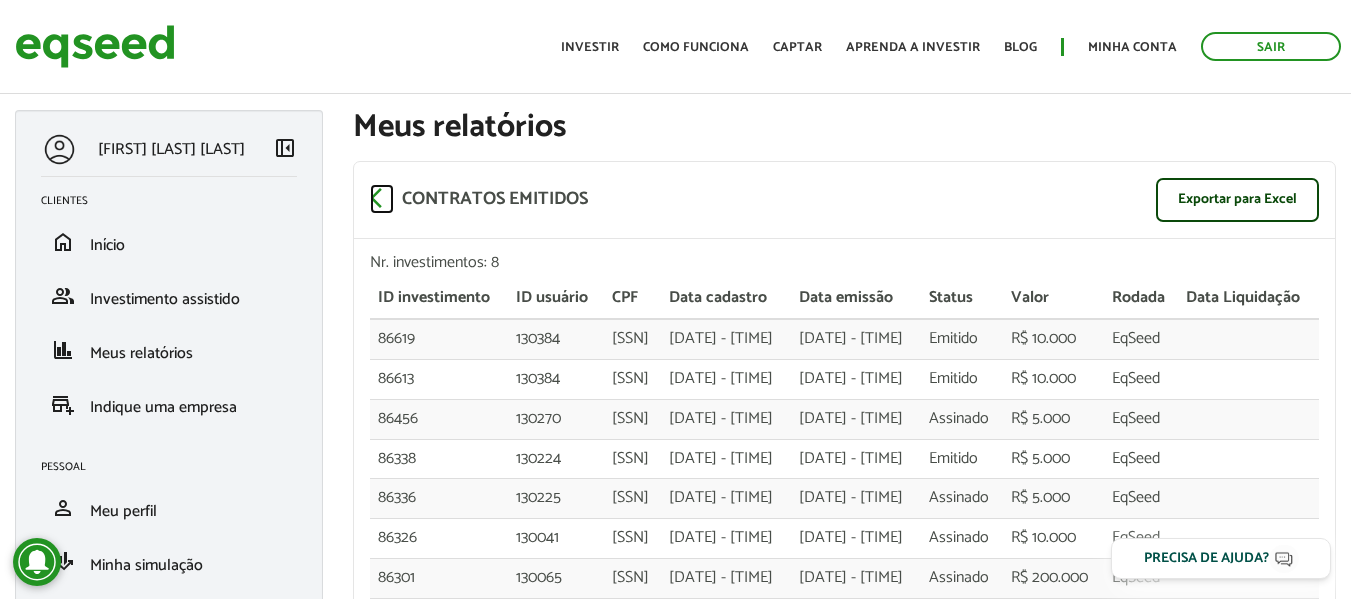 click on "arrow_back_ios" at bounding box center [382, 198] 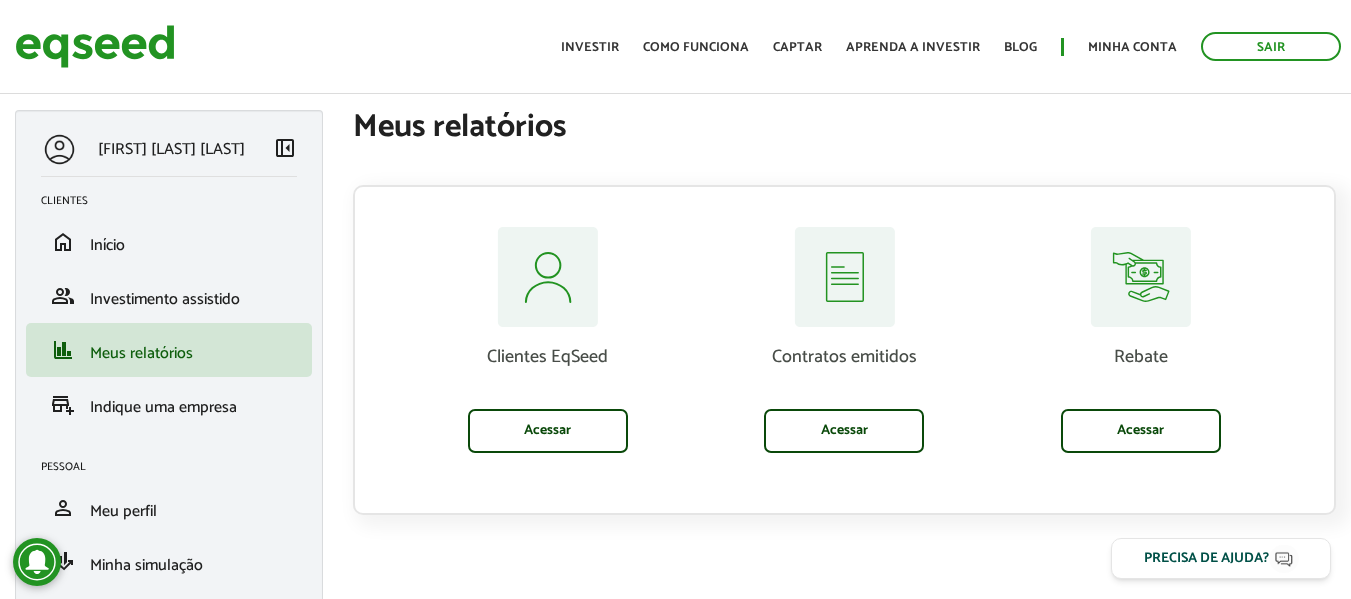 scroll, scrollTop: 0, scrollLeft: 0, axis: both 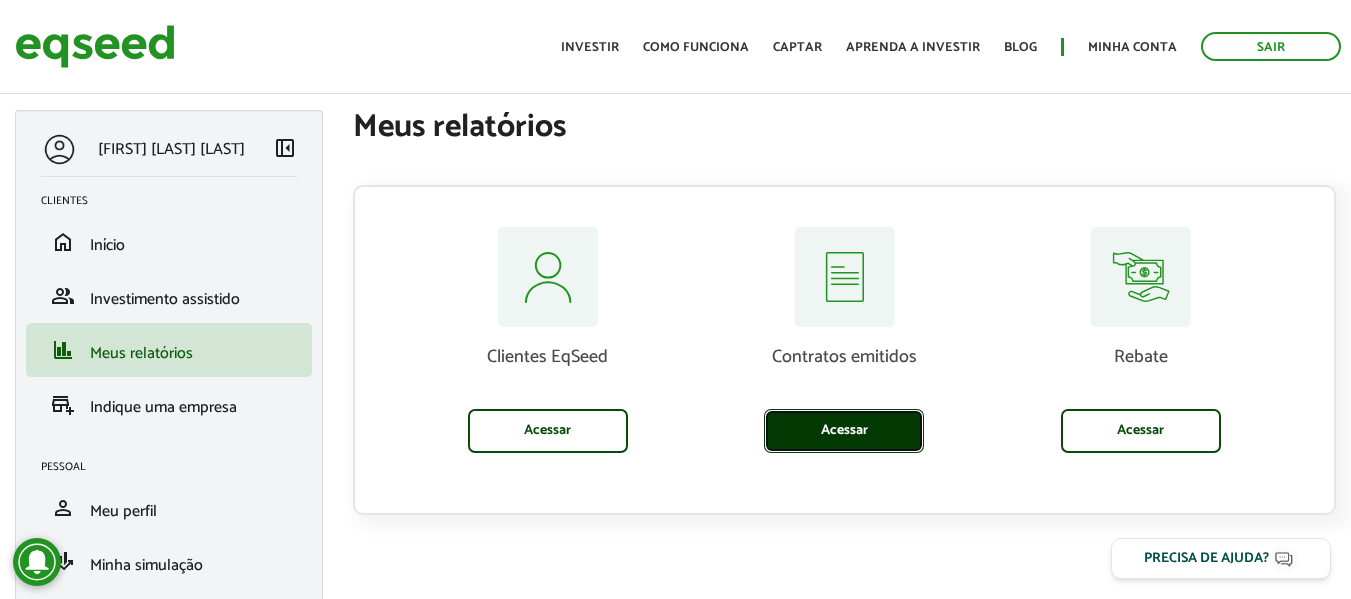 click on "Acessar" at bounding box center (844, 431) 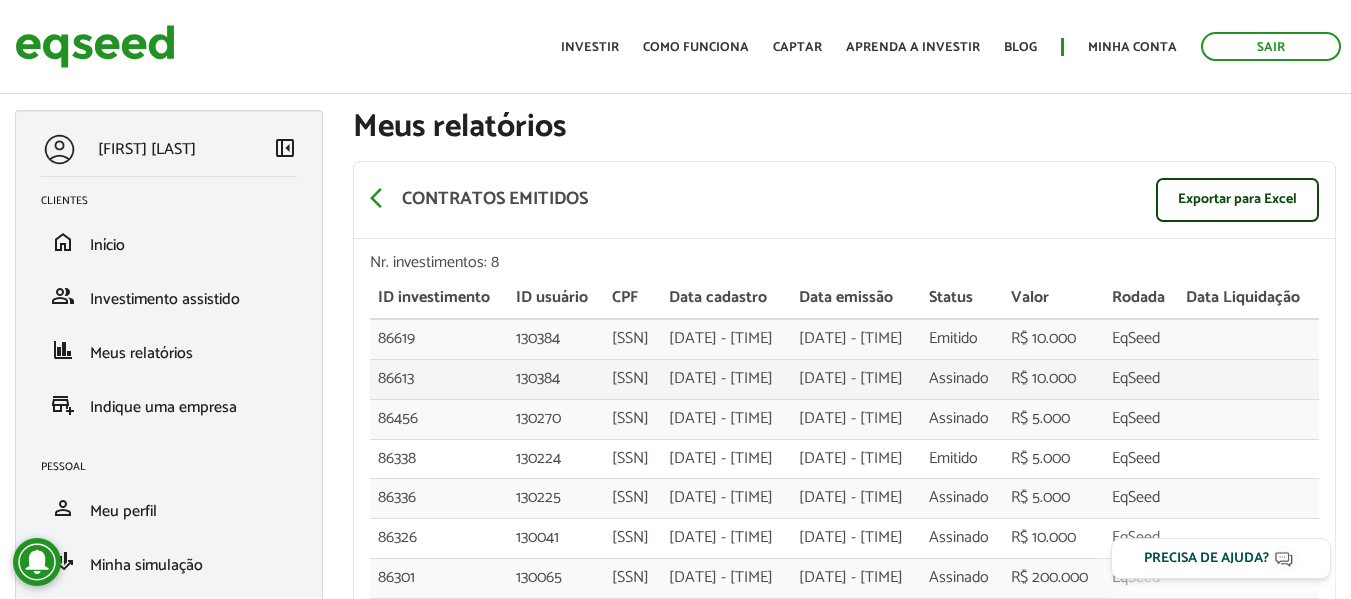 scroll, scrollTop: 0, scrollLeft: 0, axis: both 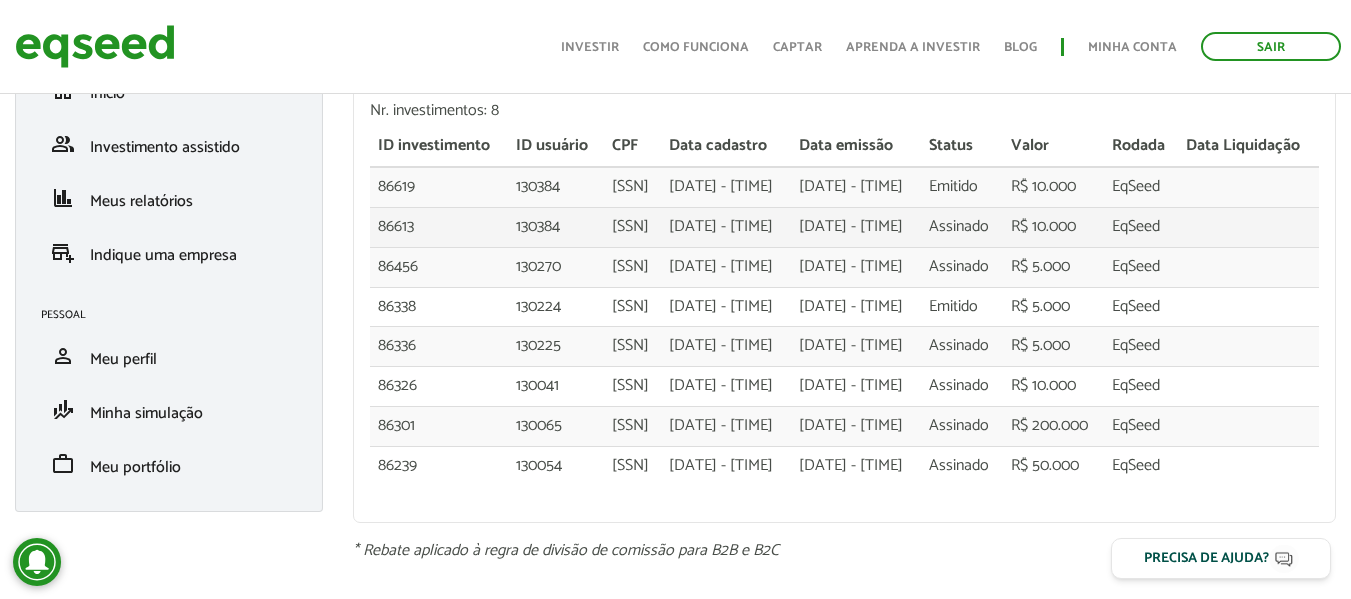 drag, startPoint x: 836, startPoint y: 246, endPoint x: 869, endPoint y: 249, distance: 33.13608 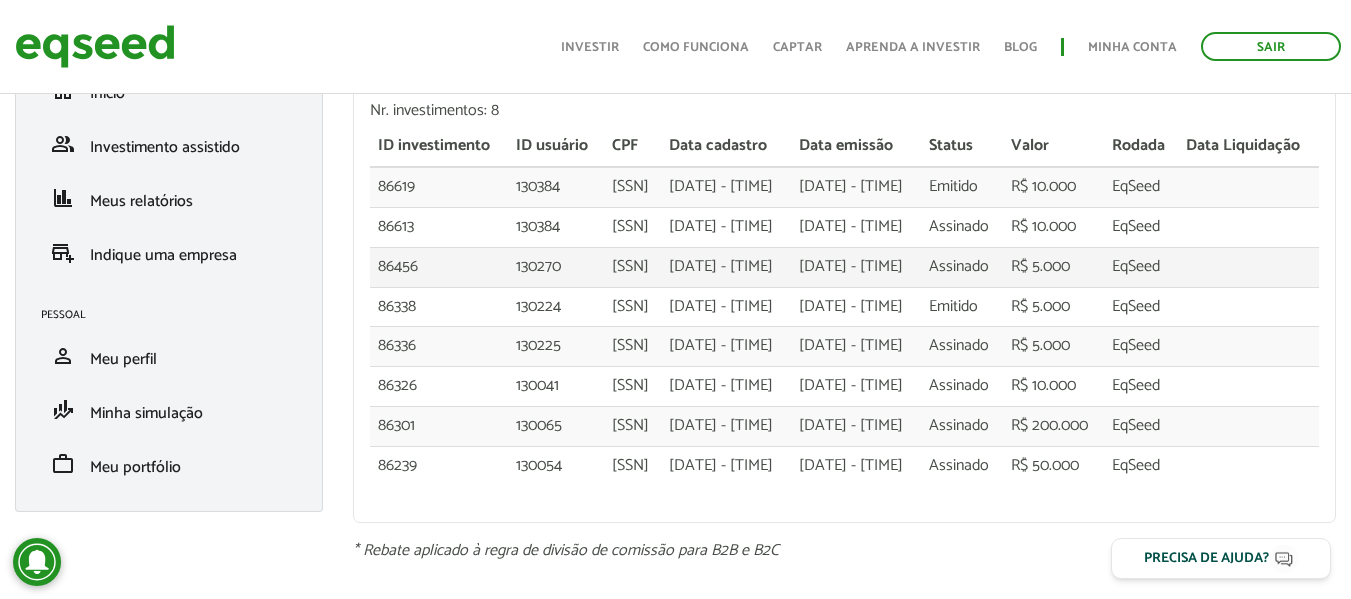 click on "Assinado" at bounding box center [962, 187] 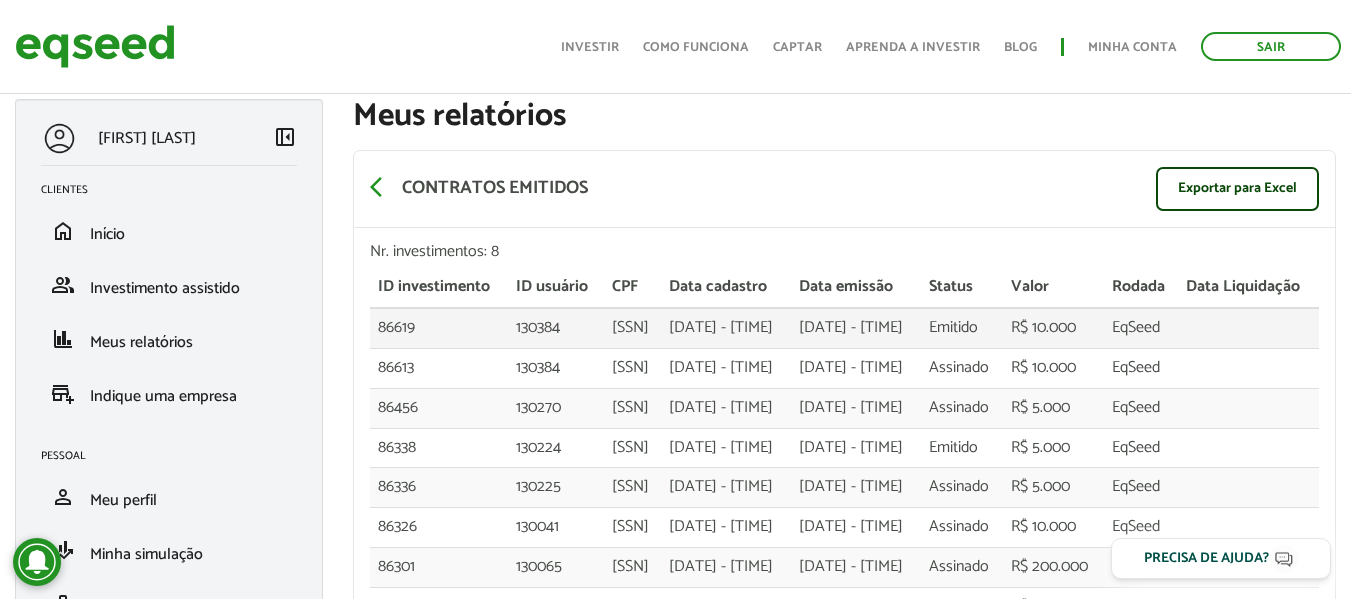 scroll, scrollTop: 0, scrollLeft: 0, axis: both 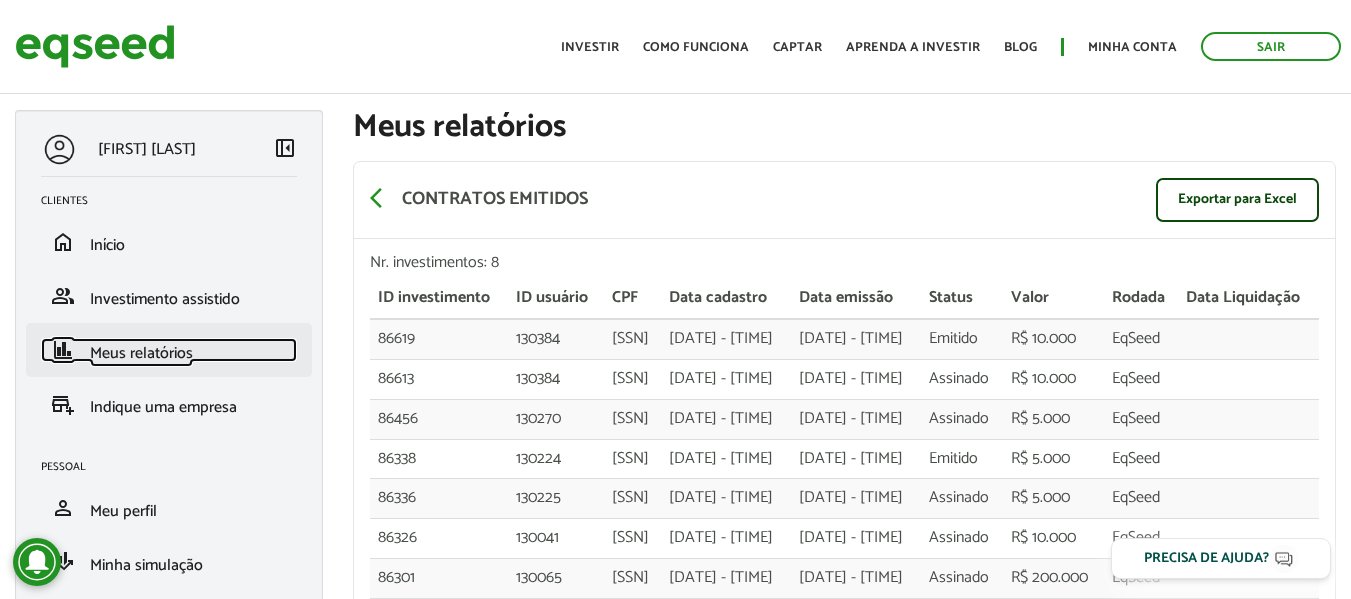 click on "Meus relatórios" at bounding box center (141, 353) 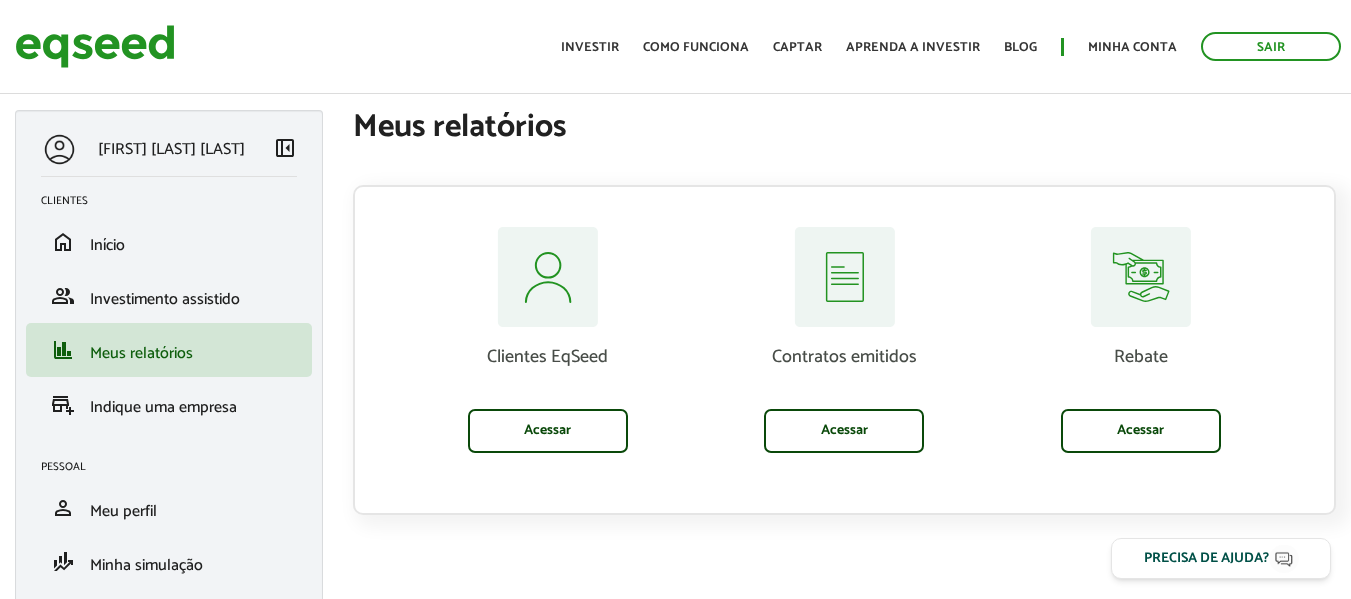 scroll, scrollTop: 0, scrollLeft: 0, axis: both 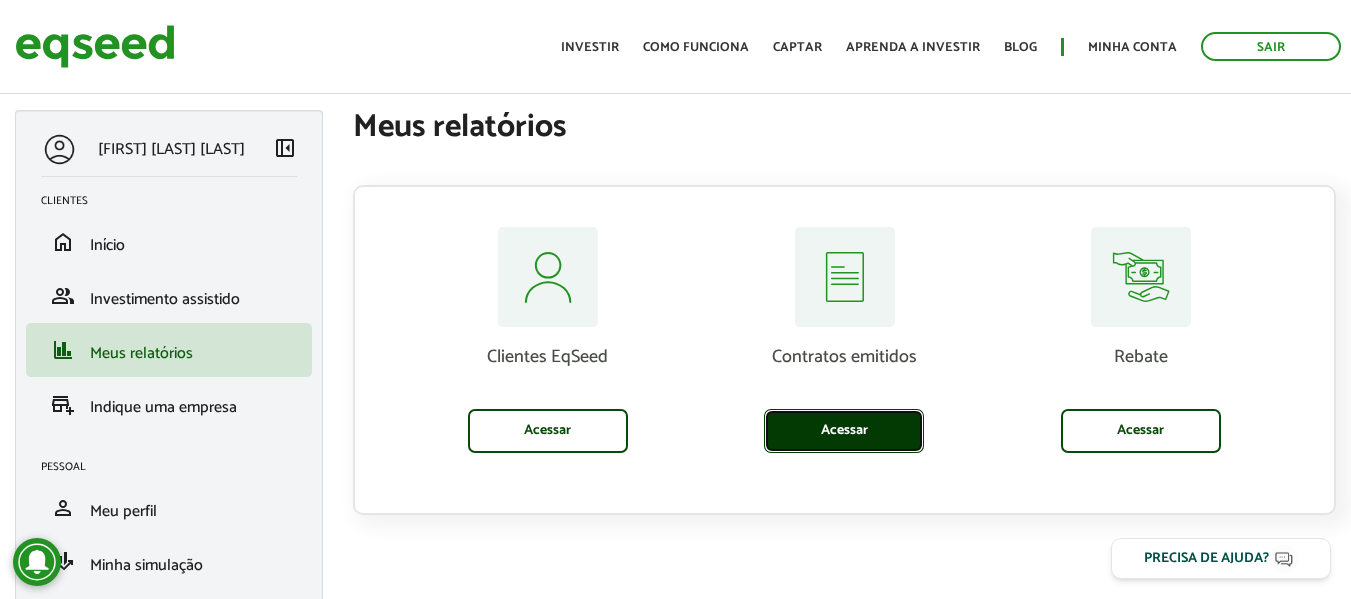 click on "Acessar" at bounding box center [844, 431] 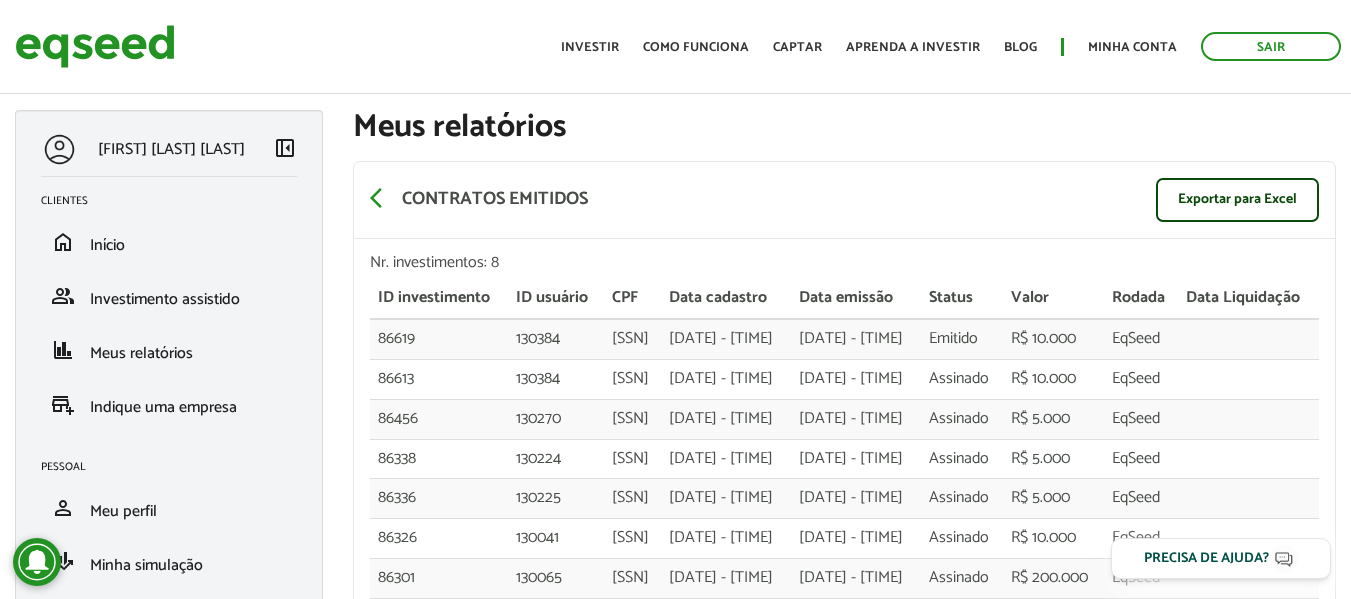 scroll, scrollTop: 0, scrollLeft: 0, axis: both 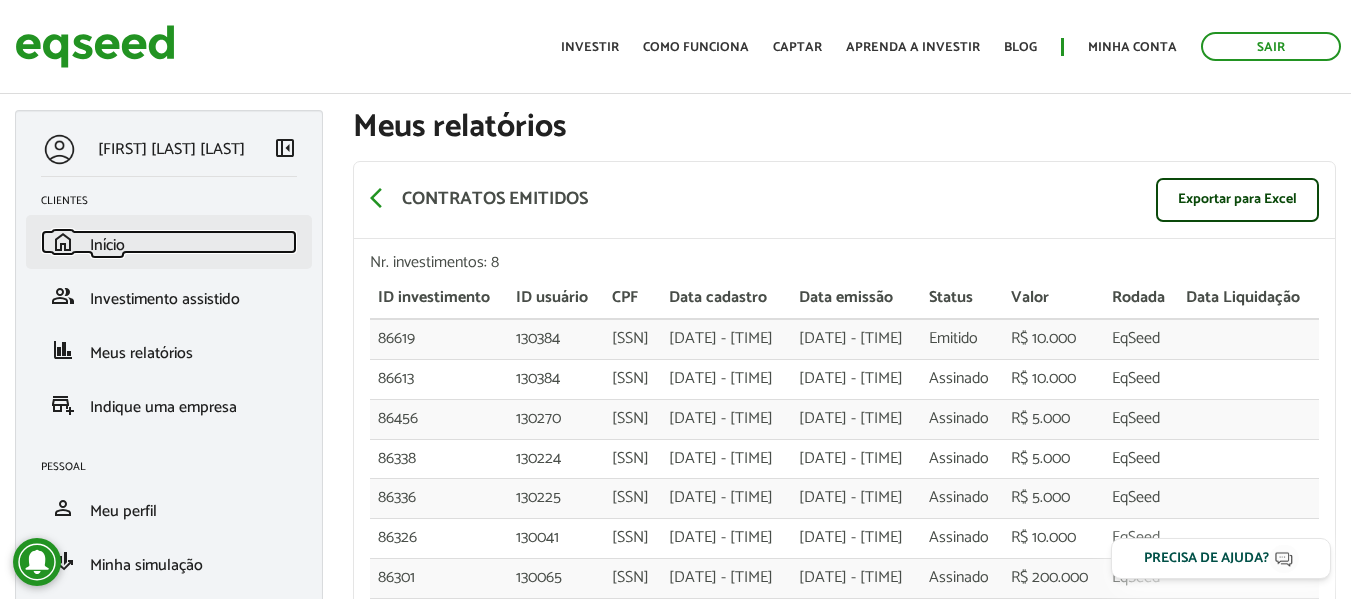 click on "Início" at bounding box center [107, 245] 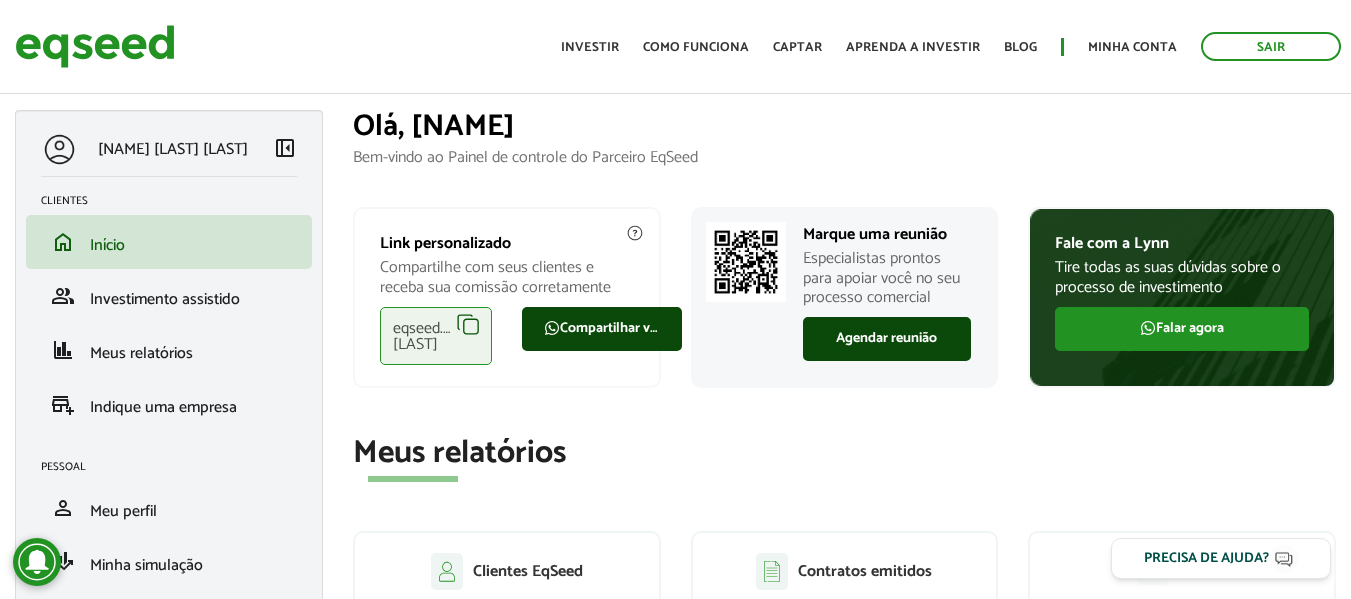 scroll, scrollTop: 0, scrollLeft: 0, axis: both 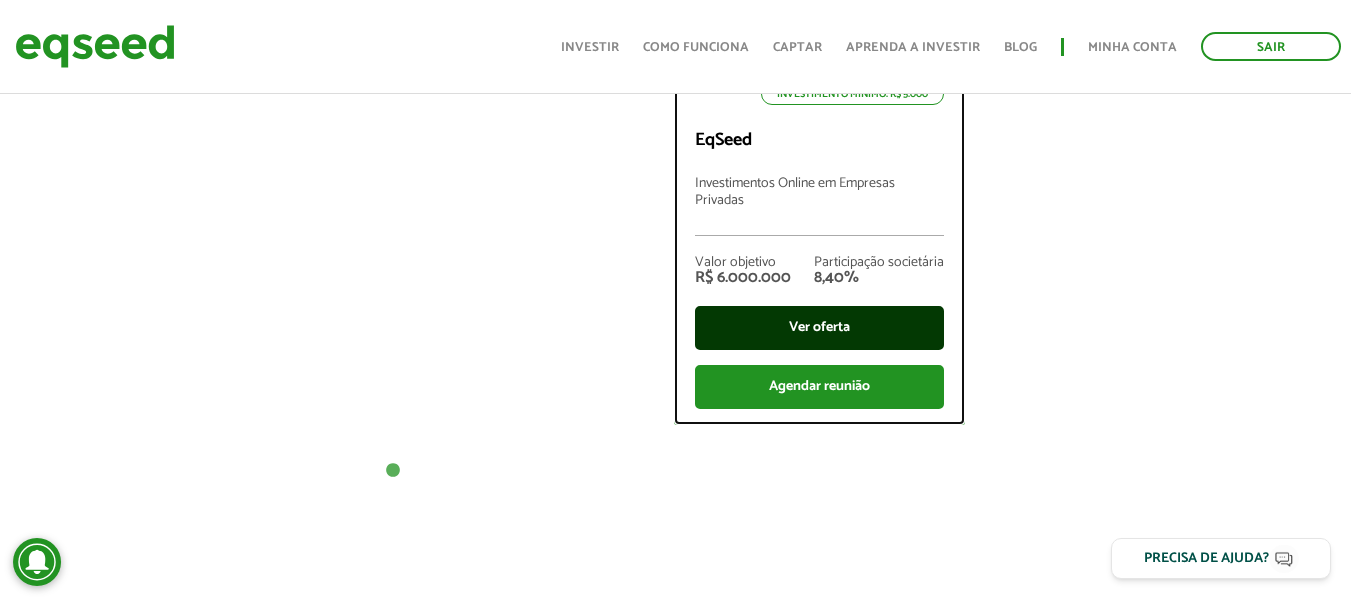 click on "Ver oferta" at bounding box center (819, 328) 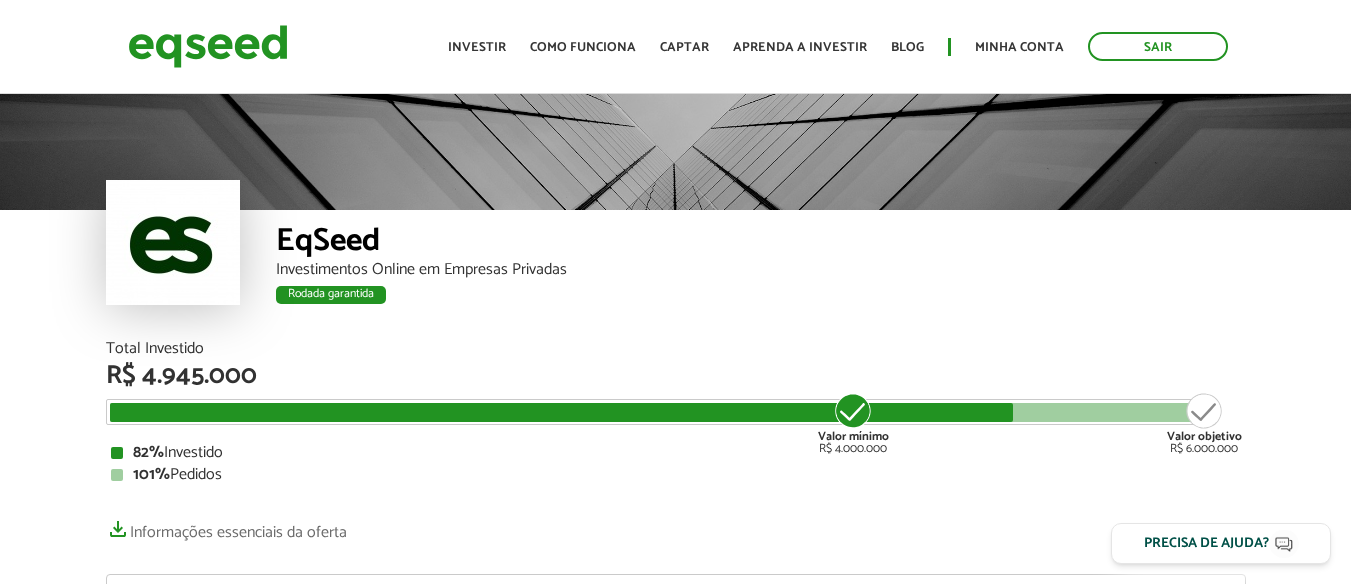 scroll, scrollTop: 0, scrollLeft: 0, axis: both 